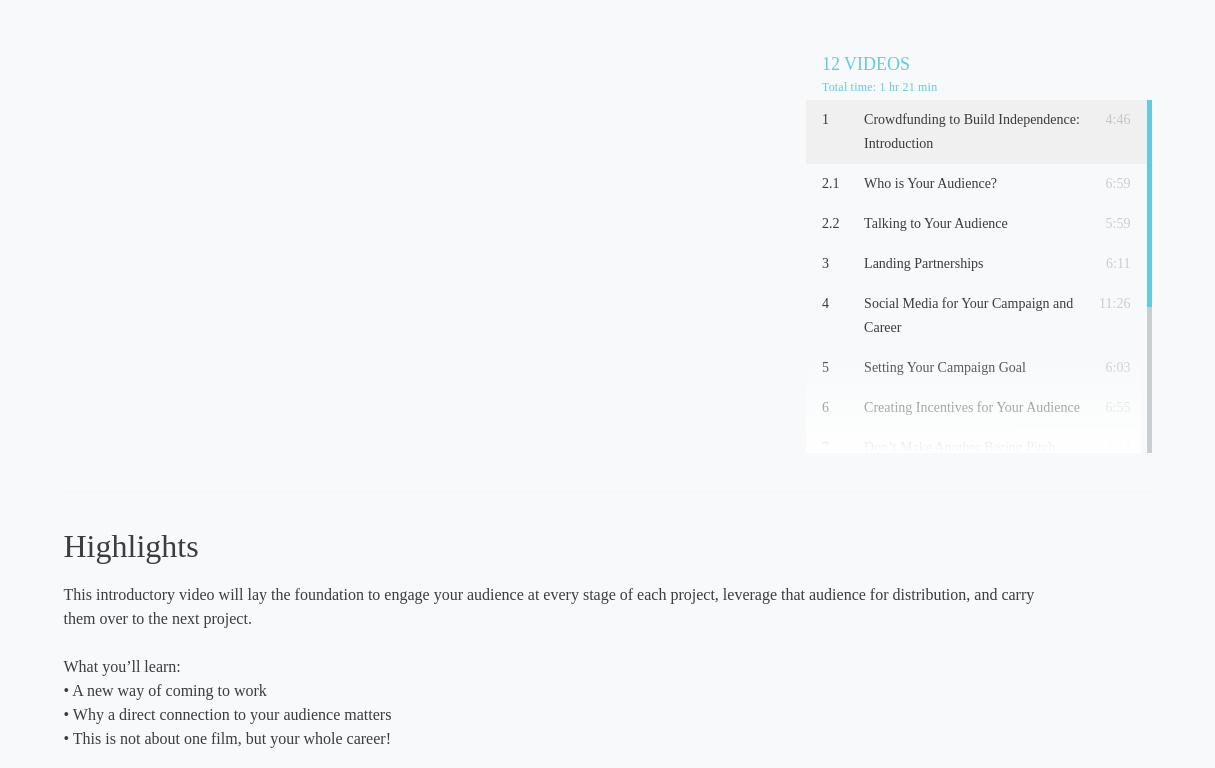 scroll, scrollTop: 1, scrollLeft: 0, axis: vertical 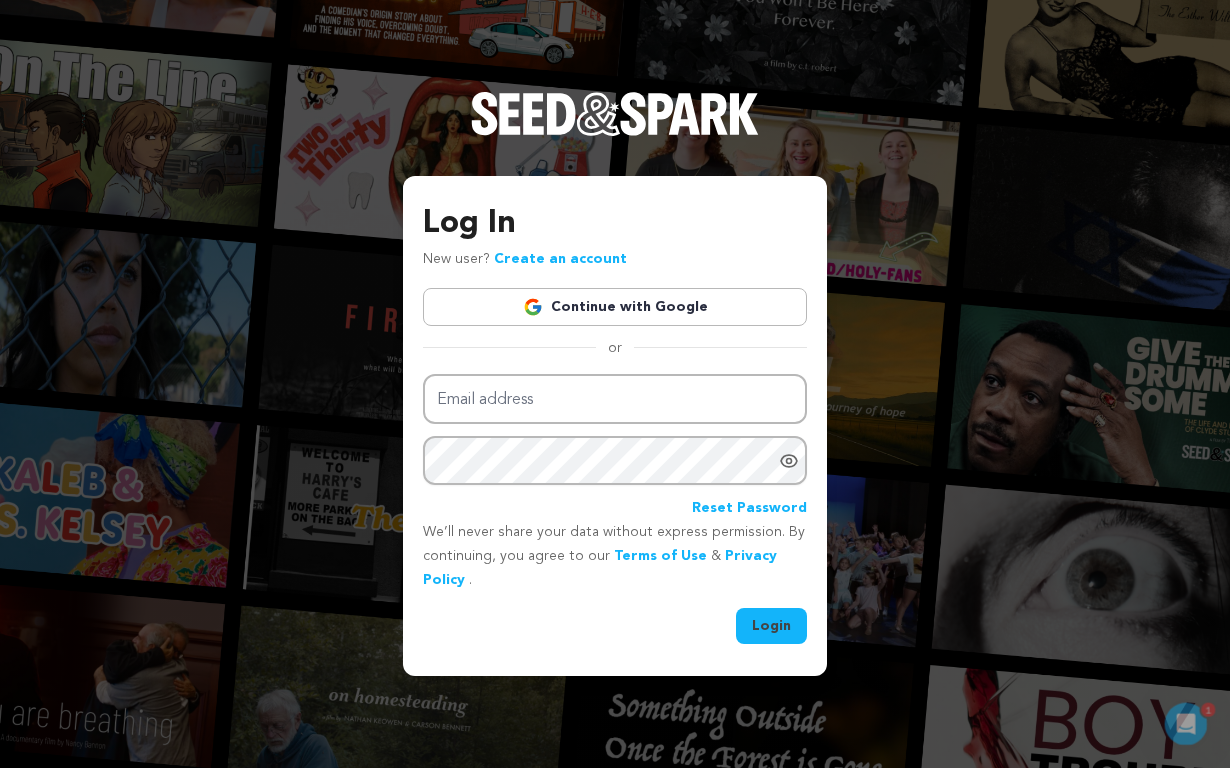 click on "Continue with Google" at bounding box center (615, 307) 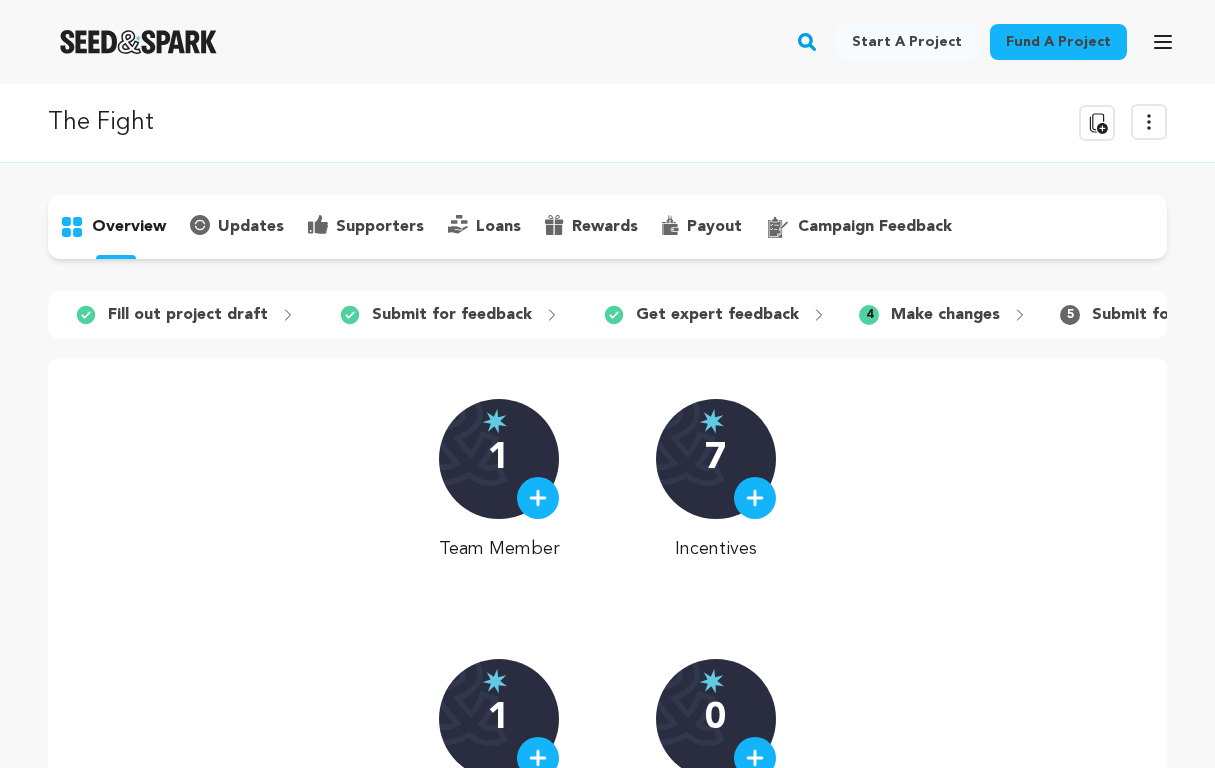 scroll, scrollTop: 0, scrollLeft: 0, axis: both 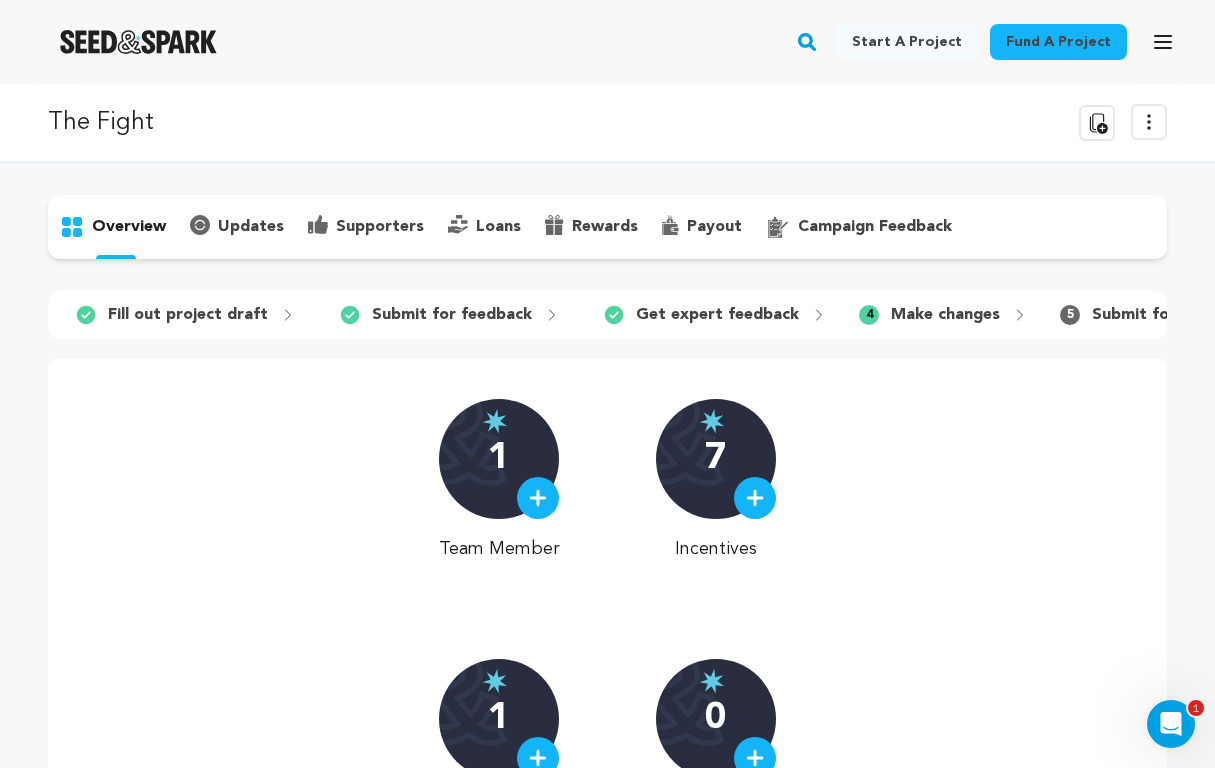 click on "campaign feedback" at bounding box center [875, 227] 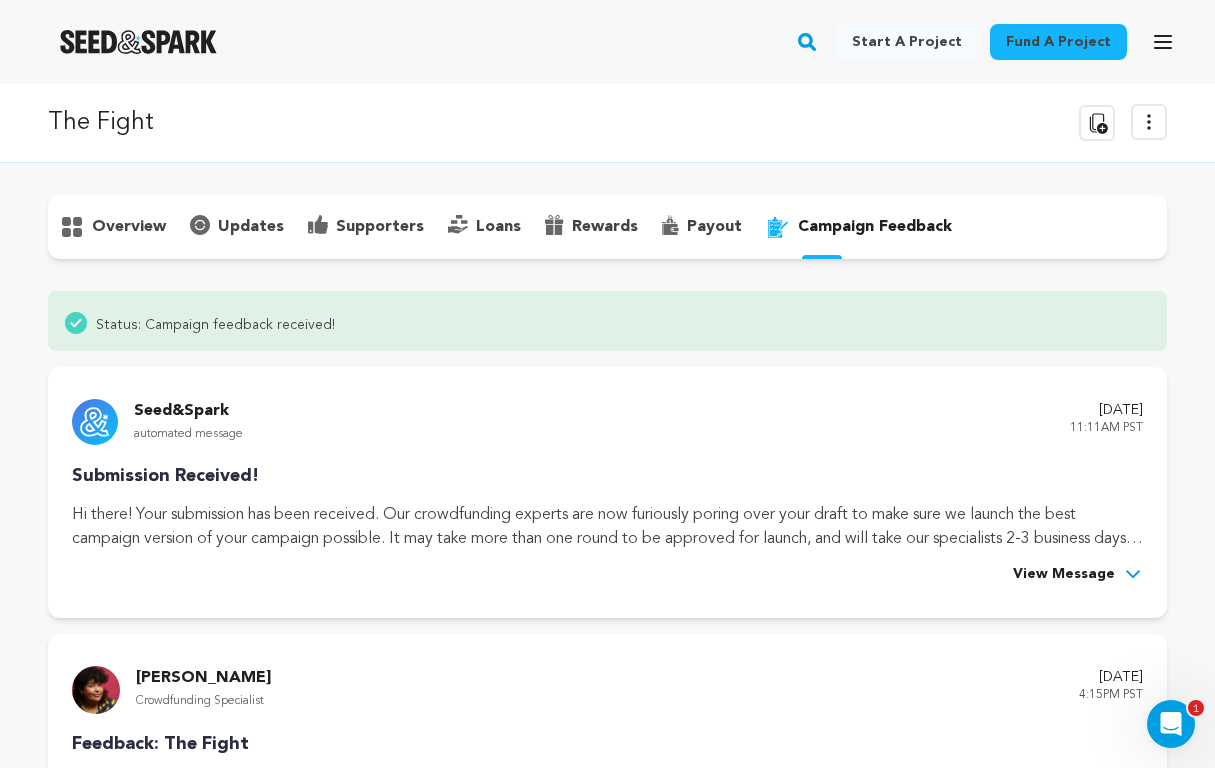 click on "overview" at bounding box center [129, 227] 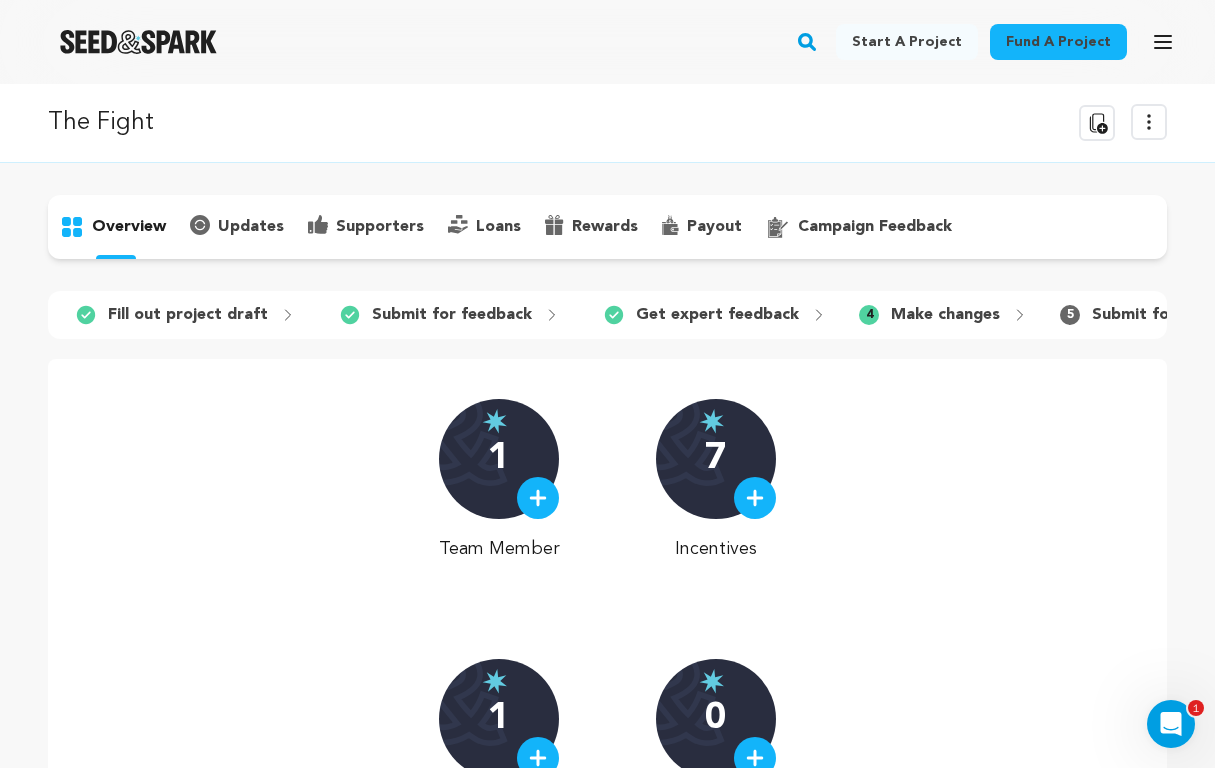 click on "Fill out project draft" at bounding box center [188, 315] 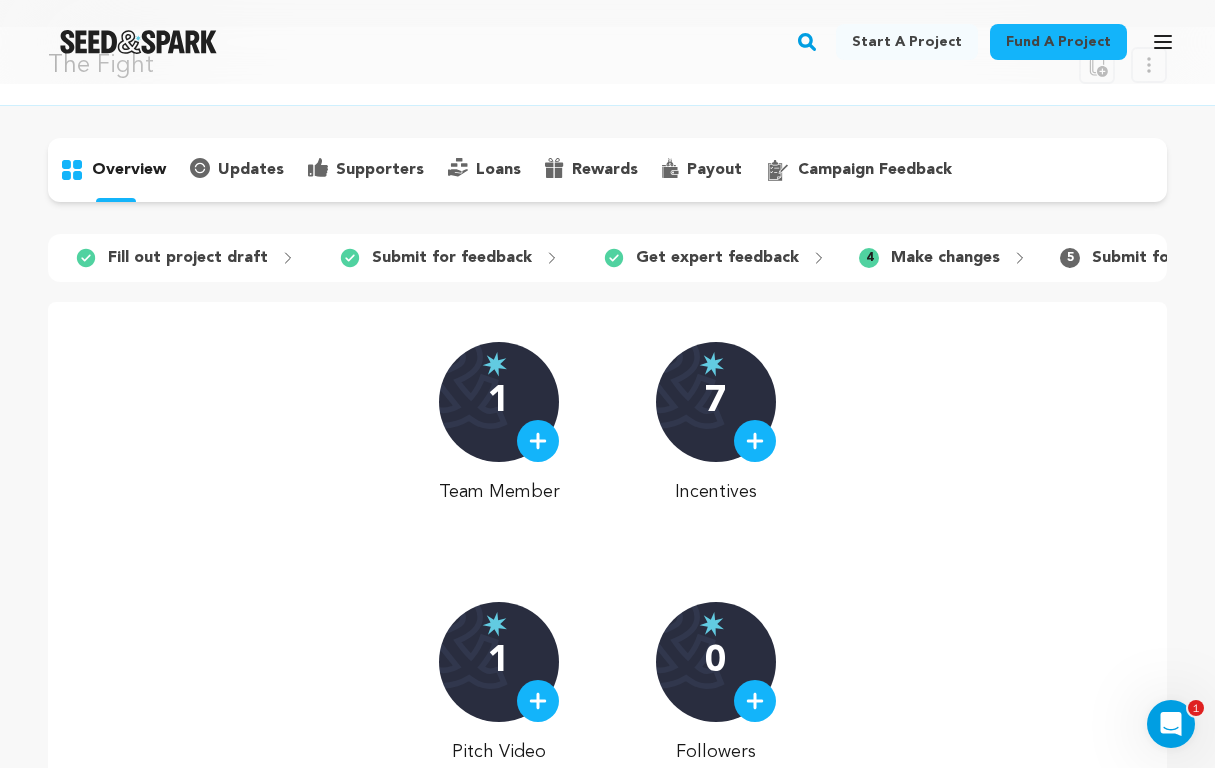scroll, scrollTop: 0, scrollLeft: 0, axis: both 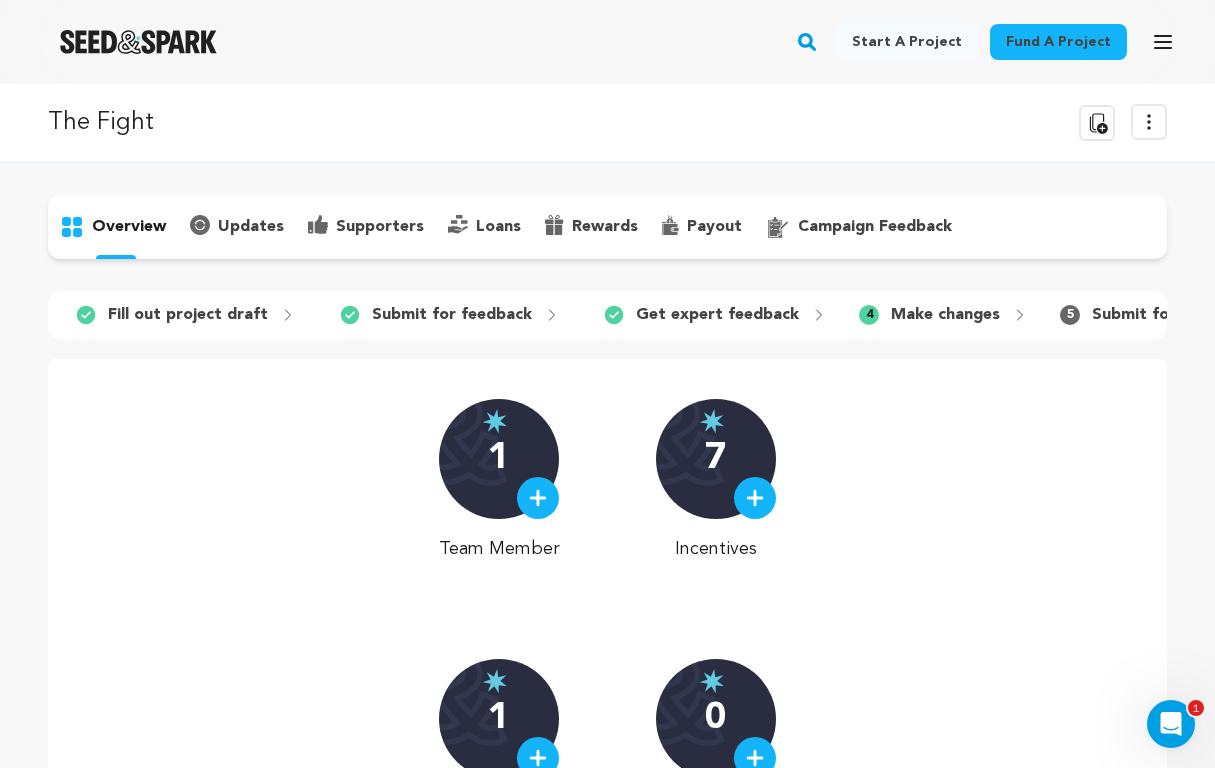 click on "Fill out project draft" at bounding box center [188, 315] 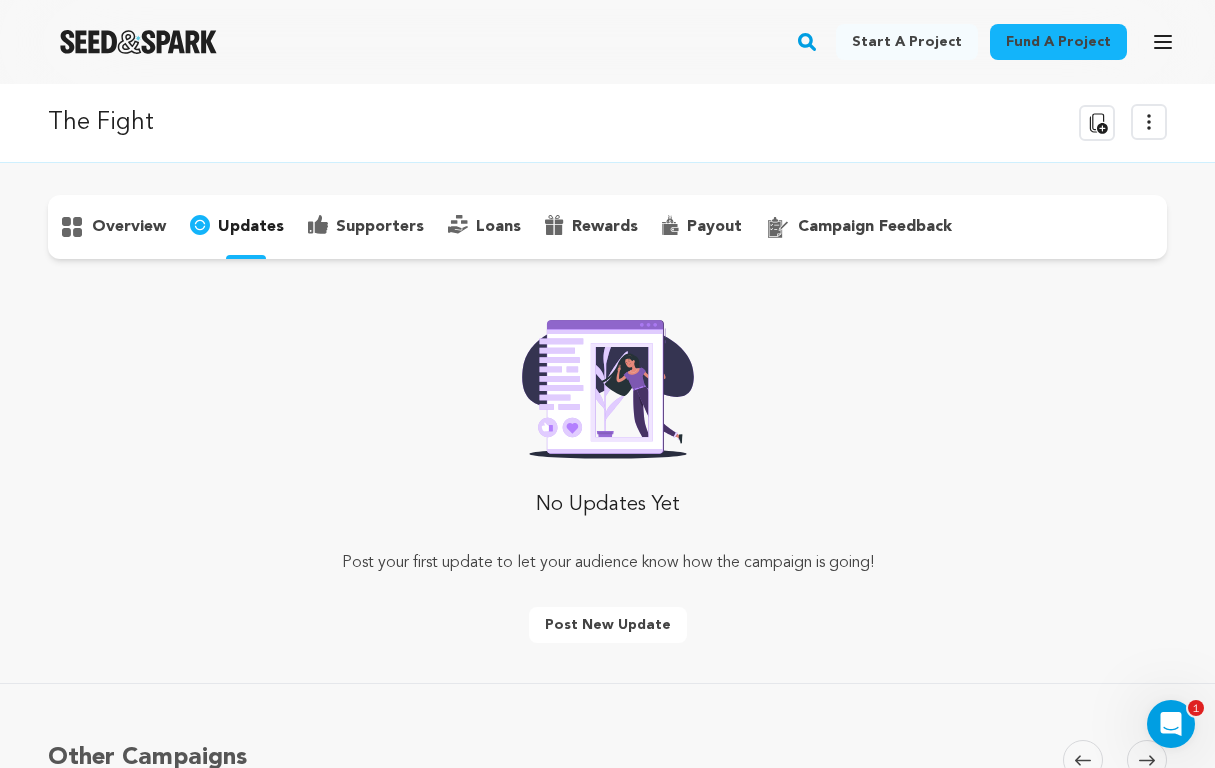 click on "supporters" at bounding box center (380, 227) 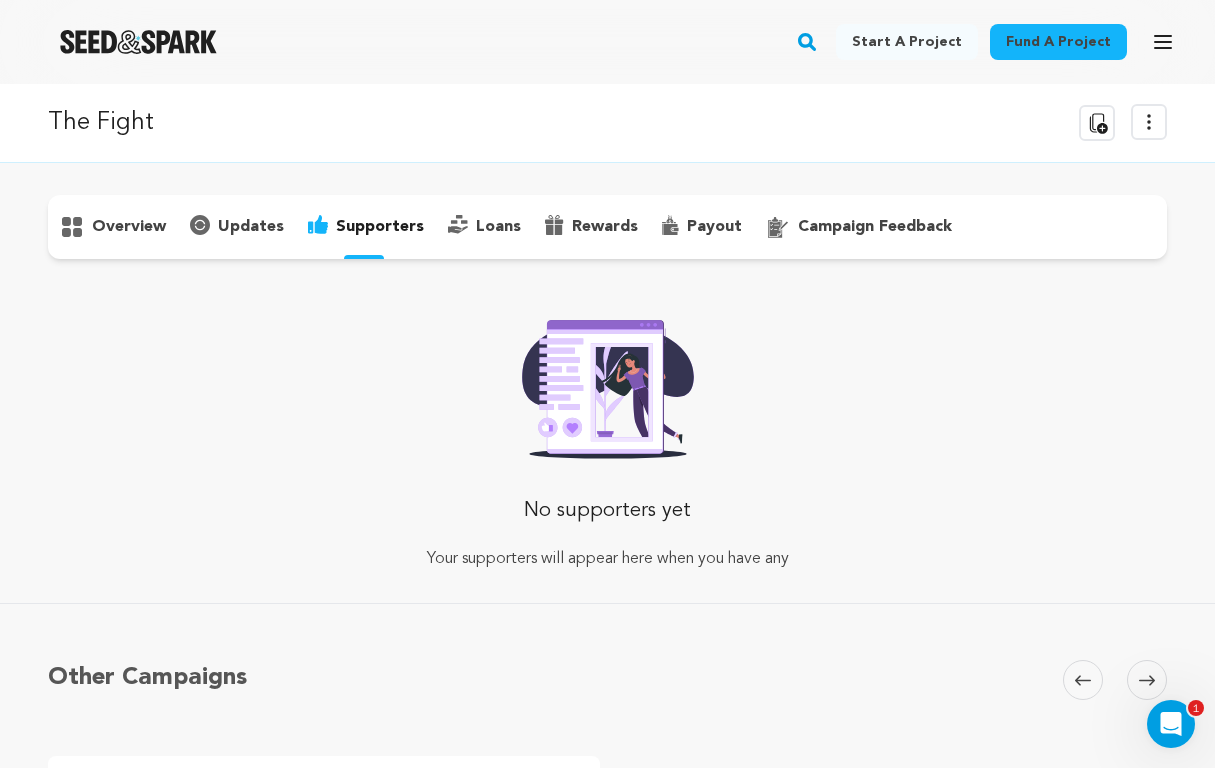 click on "overview" at bounding box center [129, 227] 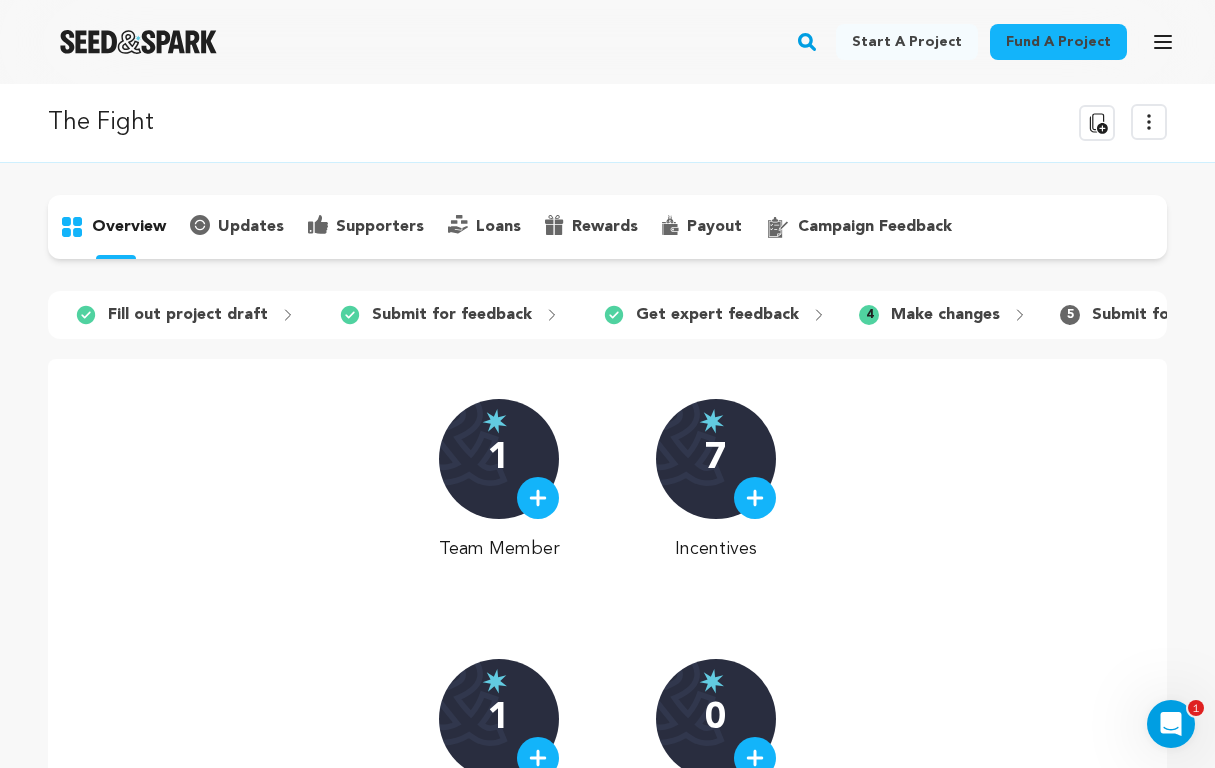 click on "Make changes" at bounding box center [945, 315] 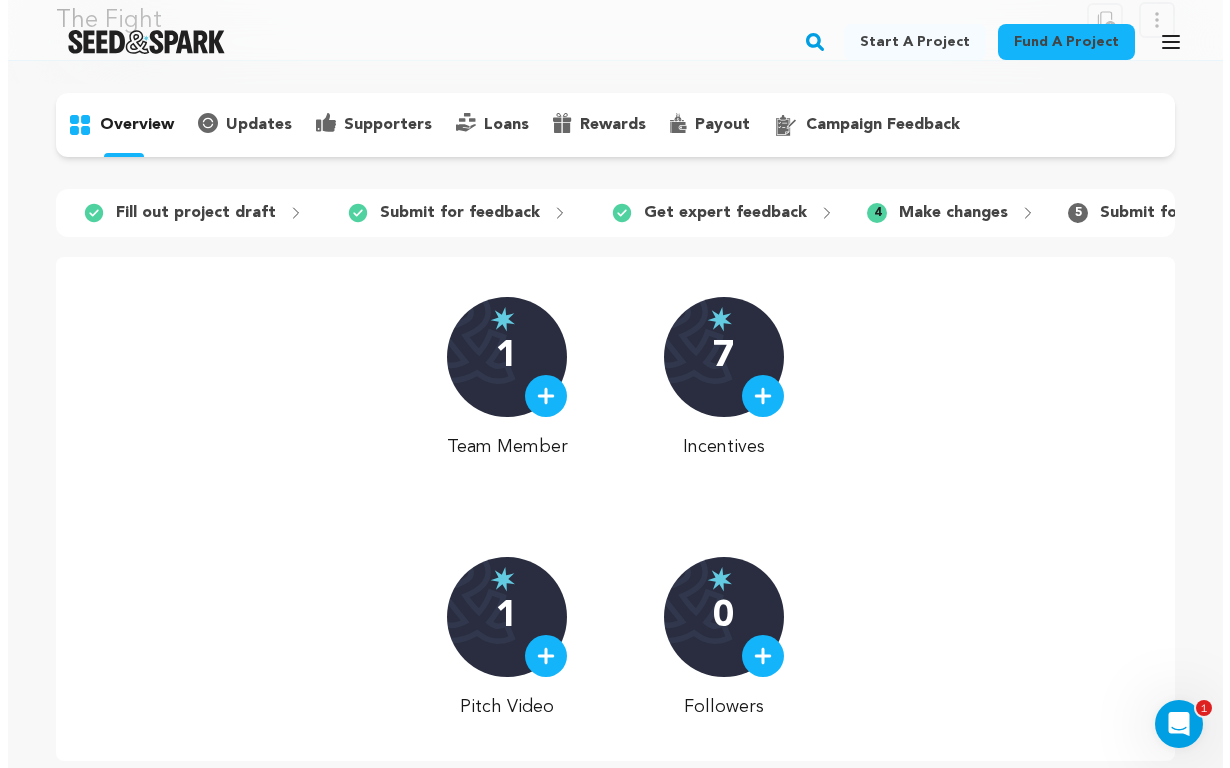 scroll, scrollTop: 0, scrollLeft: 0, axis: both 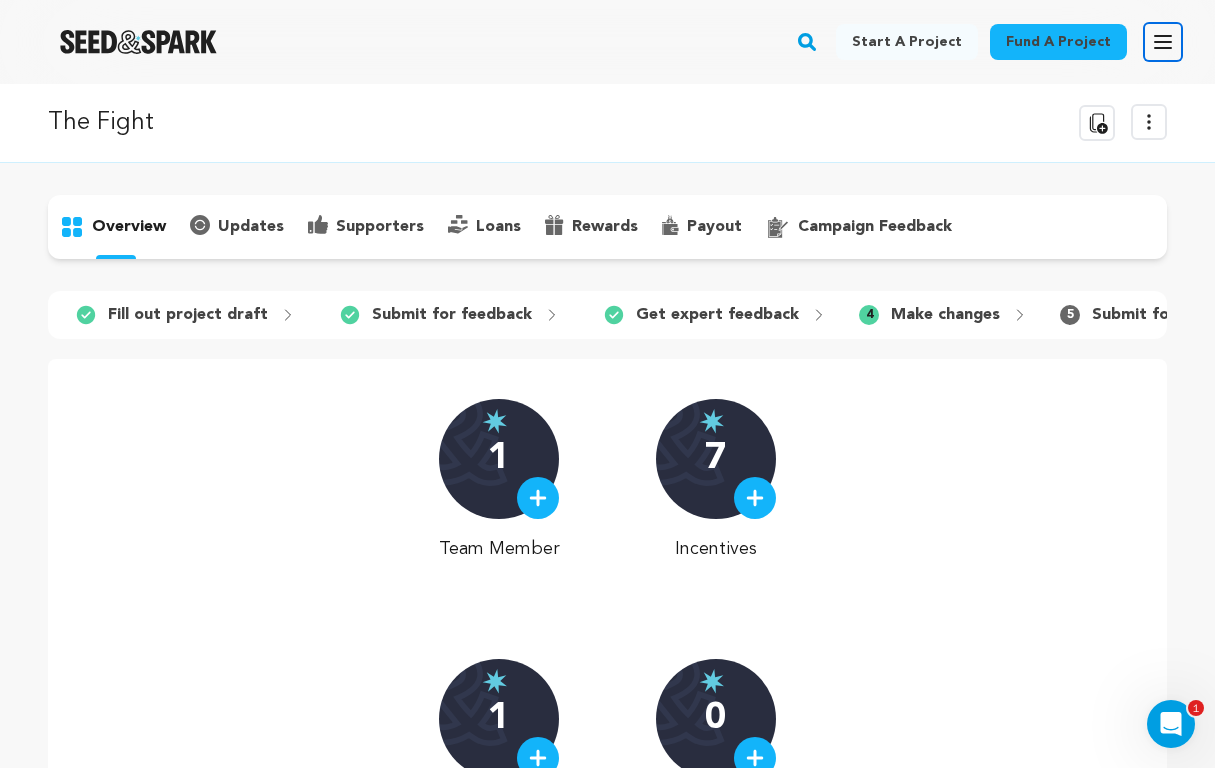 click 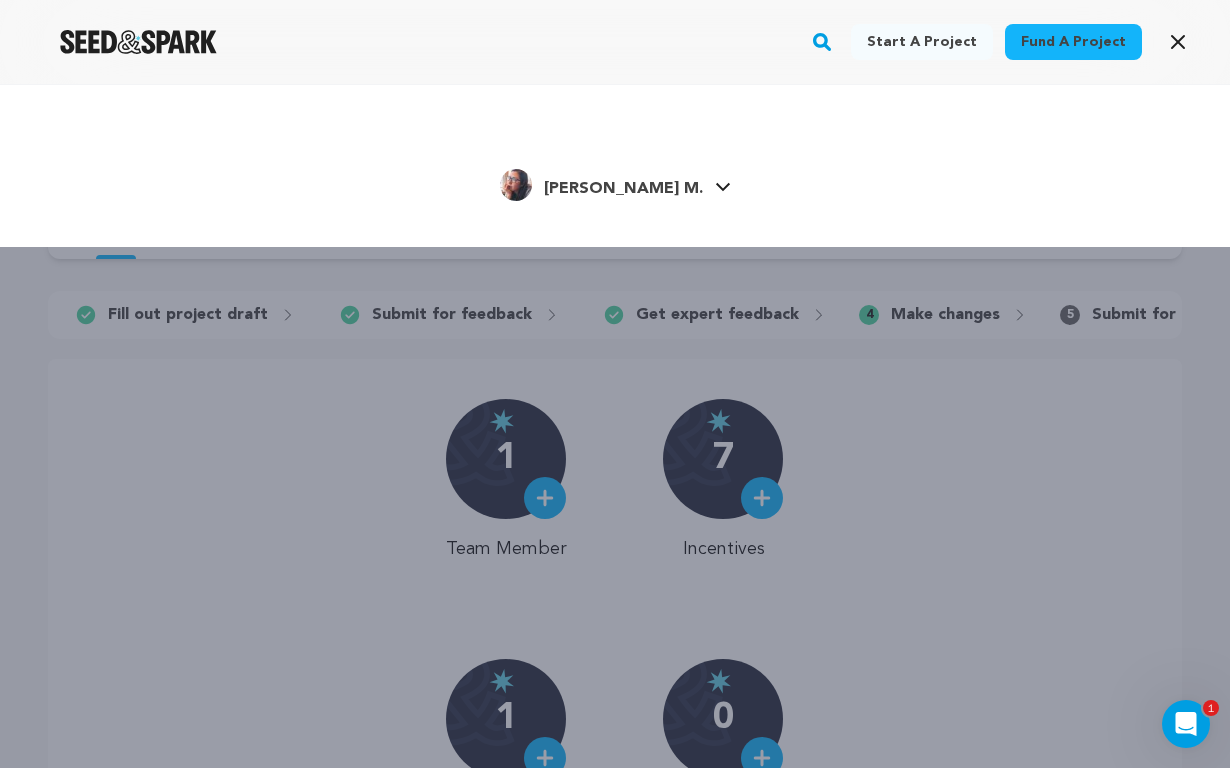 click on "[PERSON_NAME] M." at bounding box center [623, 189] 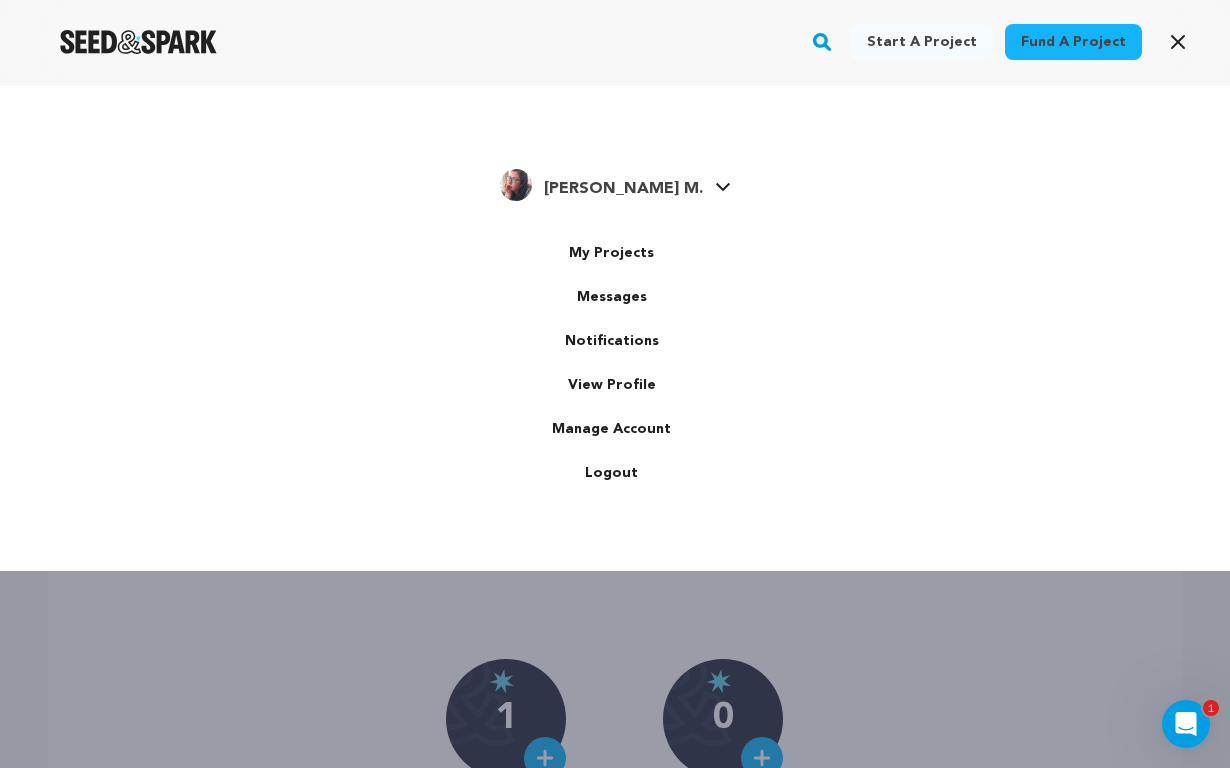 click on "My Projects" at bounding box center (612, 253) 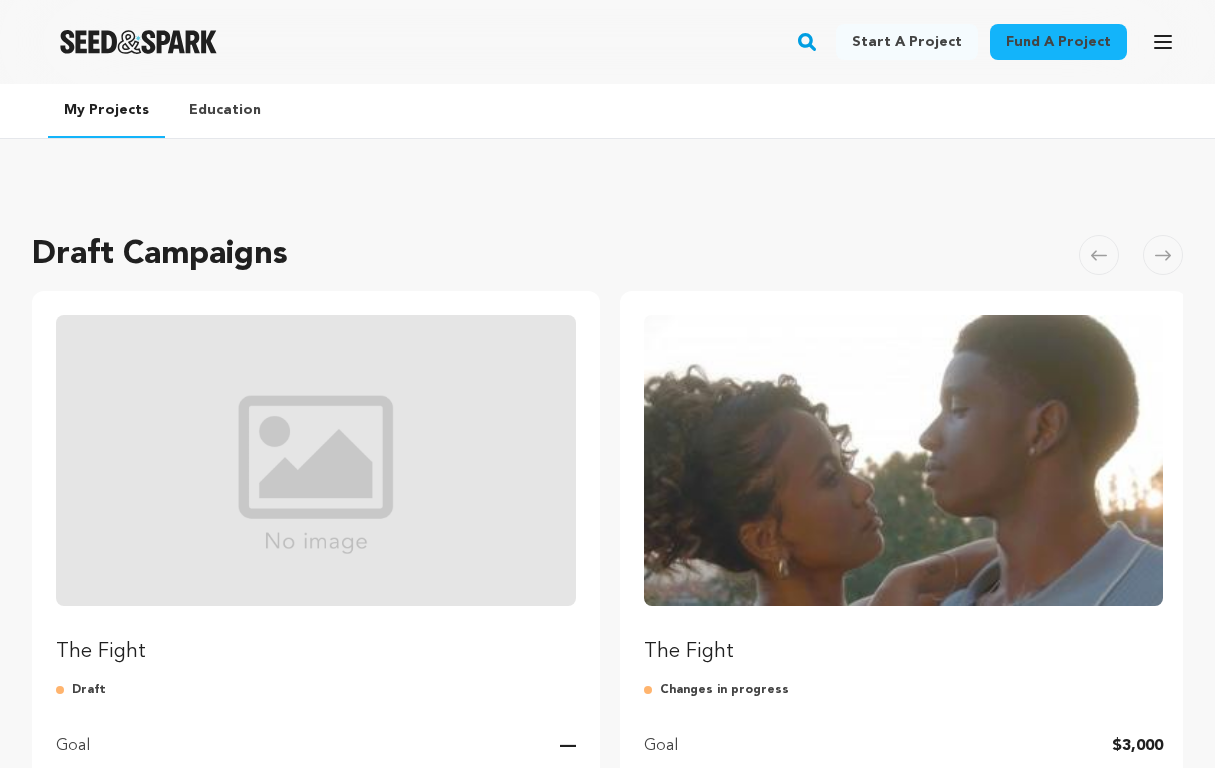scroll, scrollTop: 0, scrollLeft: 0, axis: both 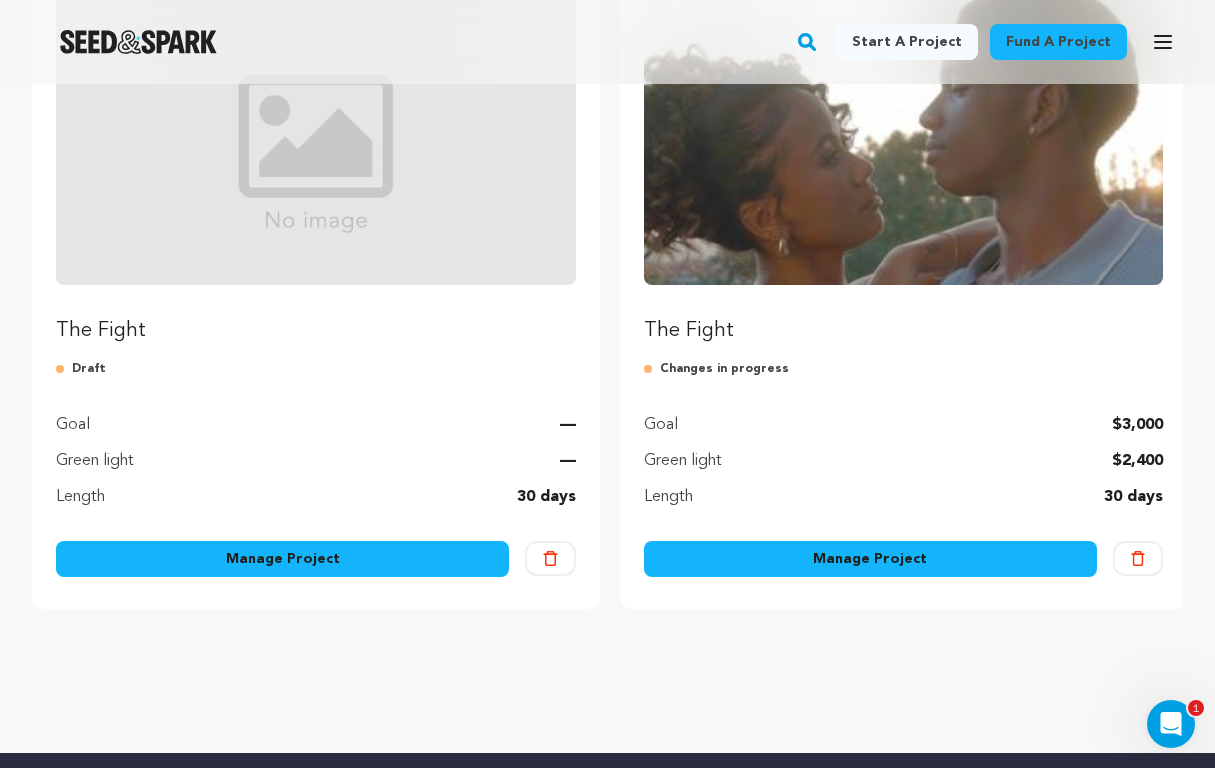 click on "Manage Project" at bounding box center (870, 559) 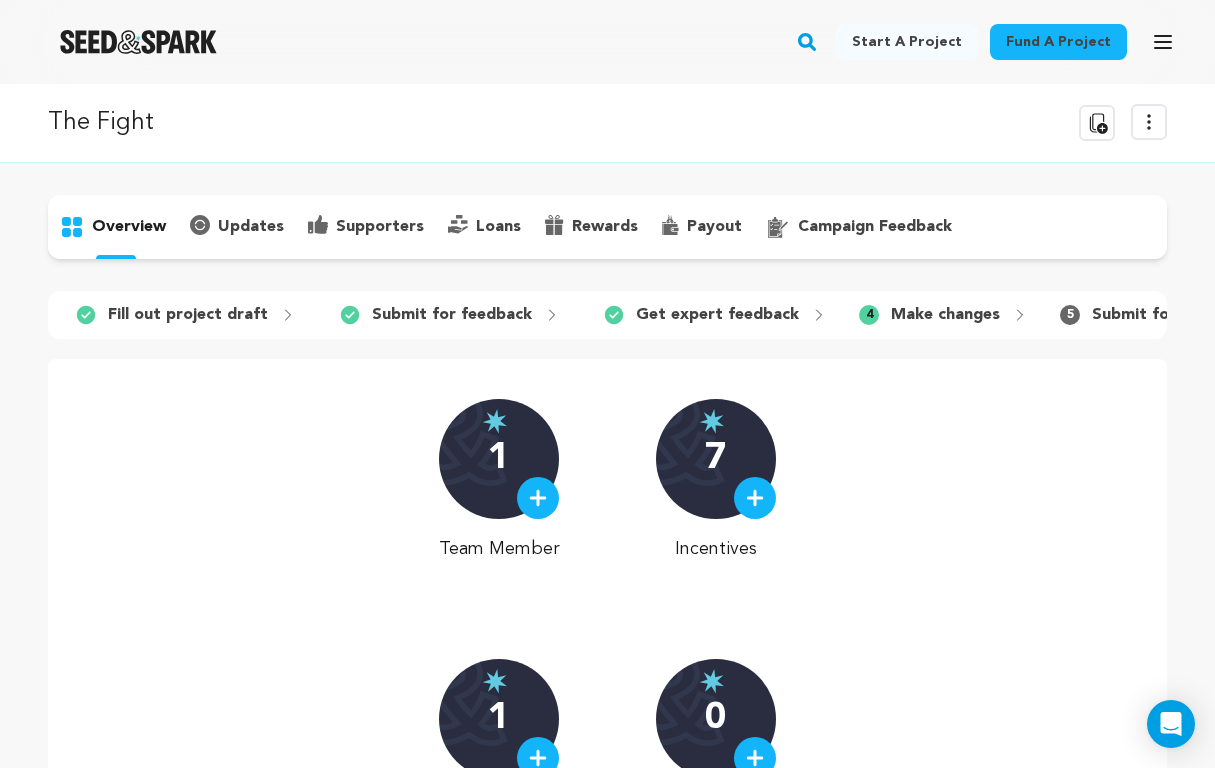 scroll, scrollTop: 0, scrollLeft: 0, axis: both 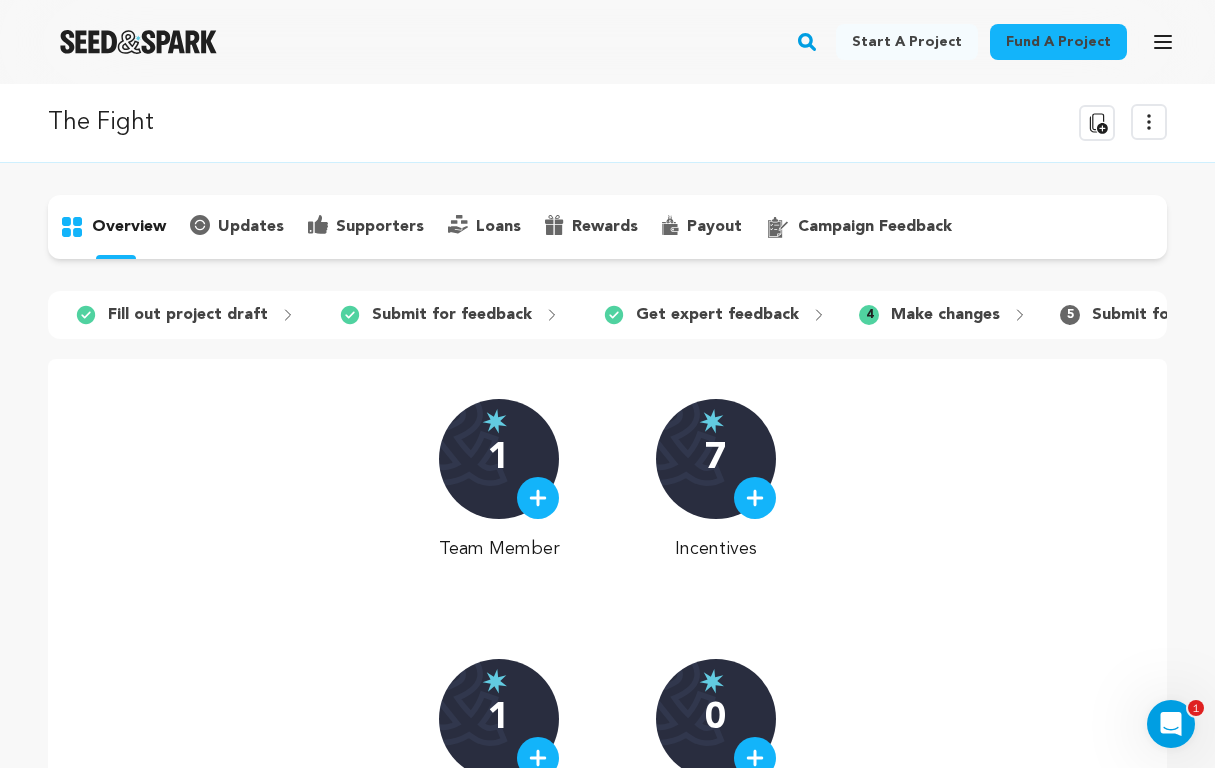 click on "Fill out project draft" at bounding box center [188, 315] 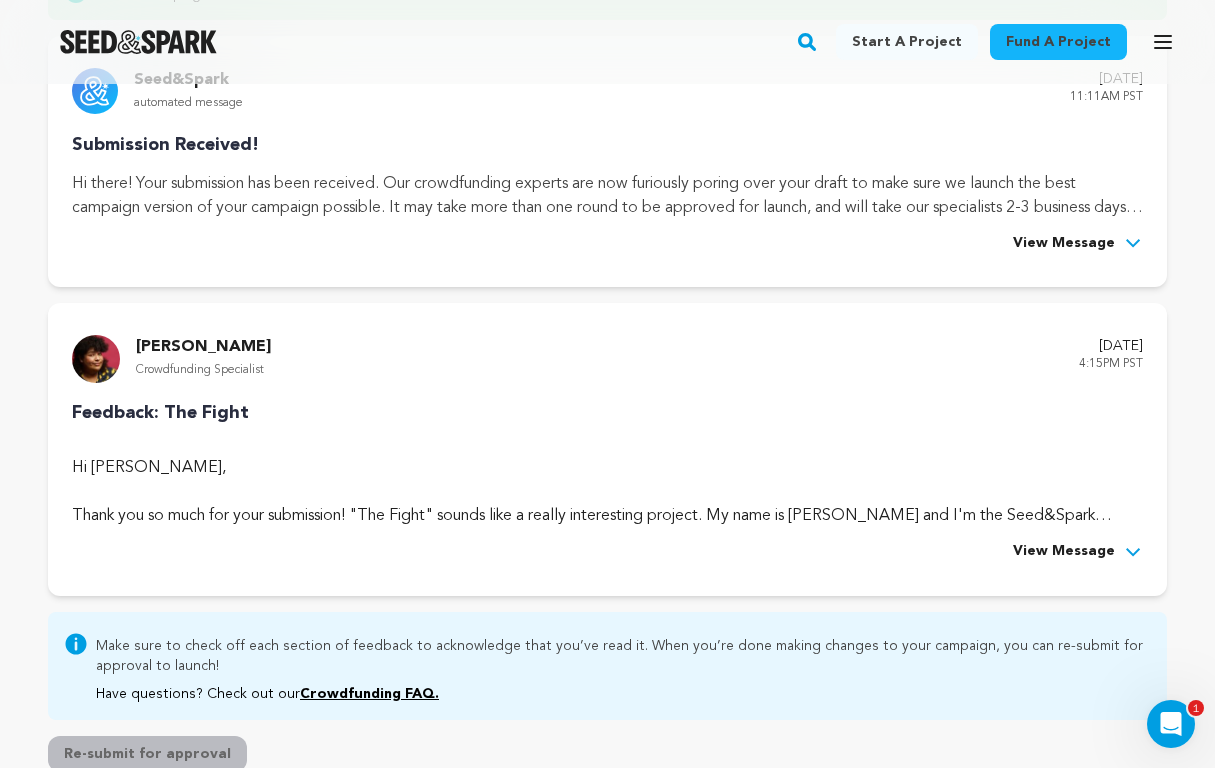 scroll, scrollTop: 330, scrollLeft: 0, axis: vertical 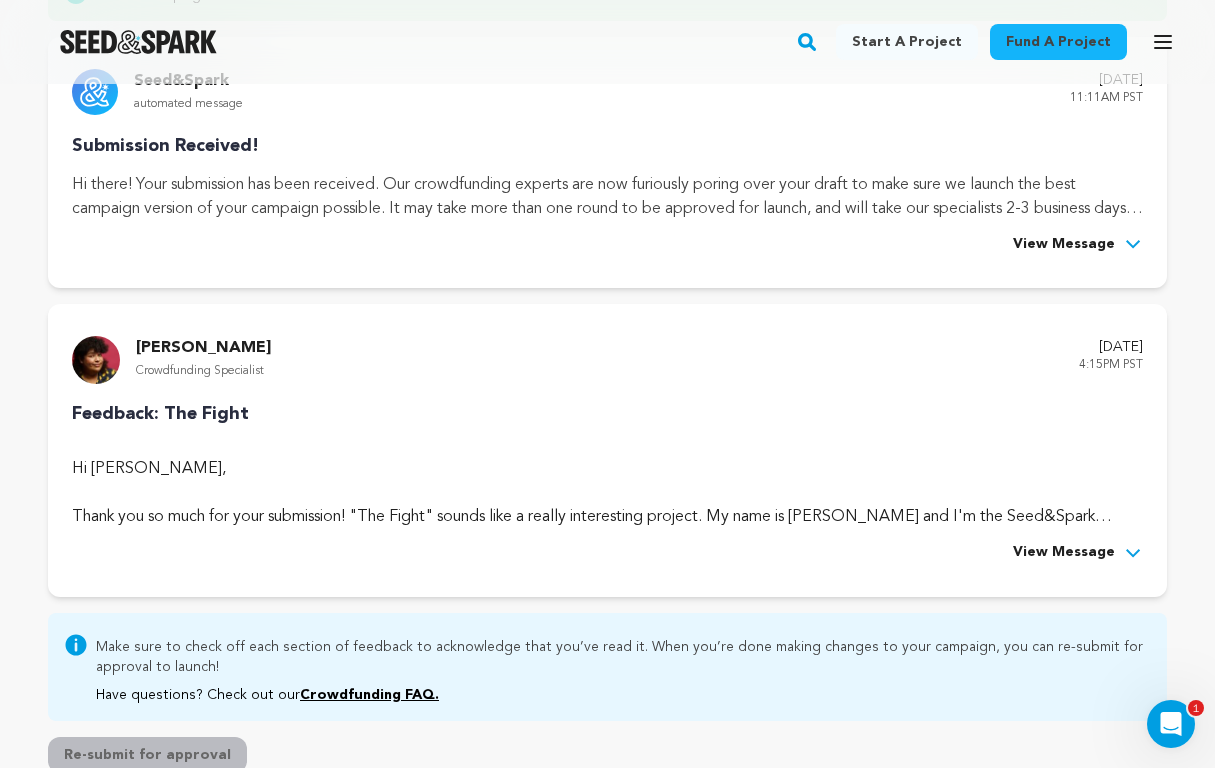 click on "Rocco Garrison
Crowdfunding Specialist
June 30, 2025
4:15PM PST" at bounding box center (607, 360) 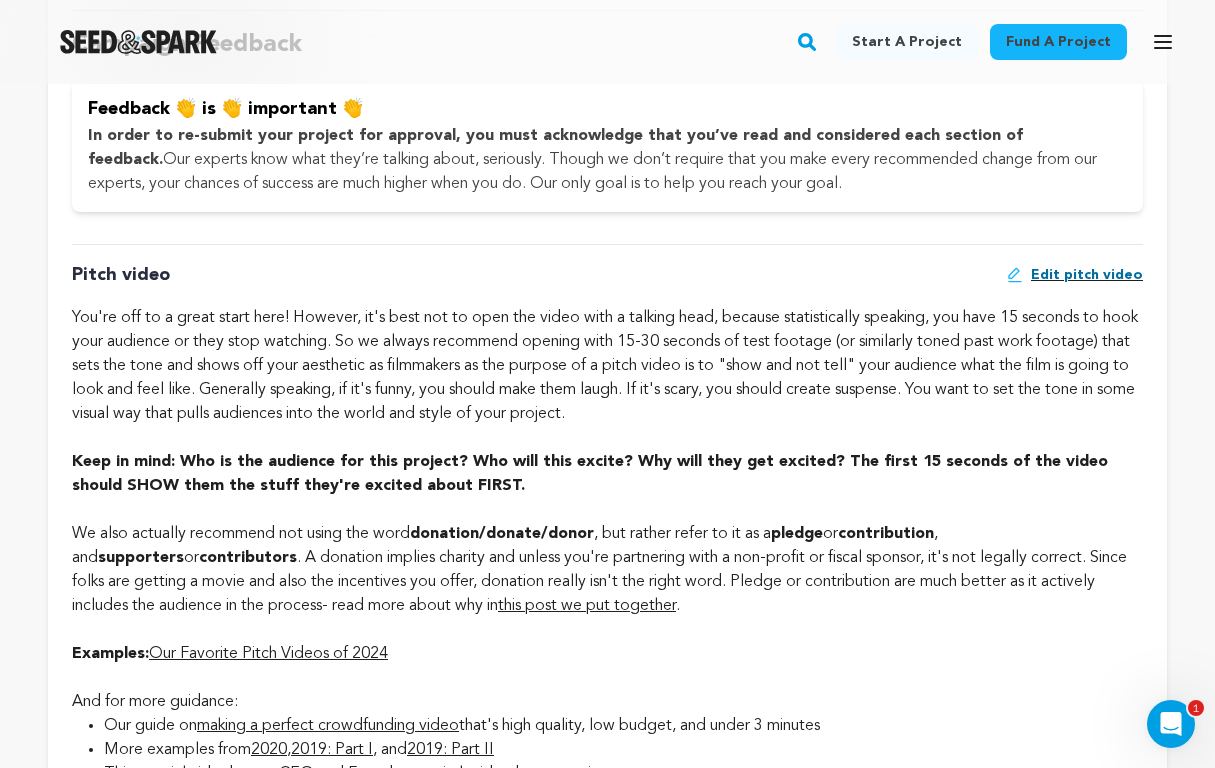 scroll, scrollTop: 1117, scrollLeft: 0, axis: vertical 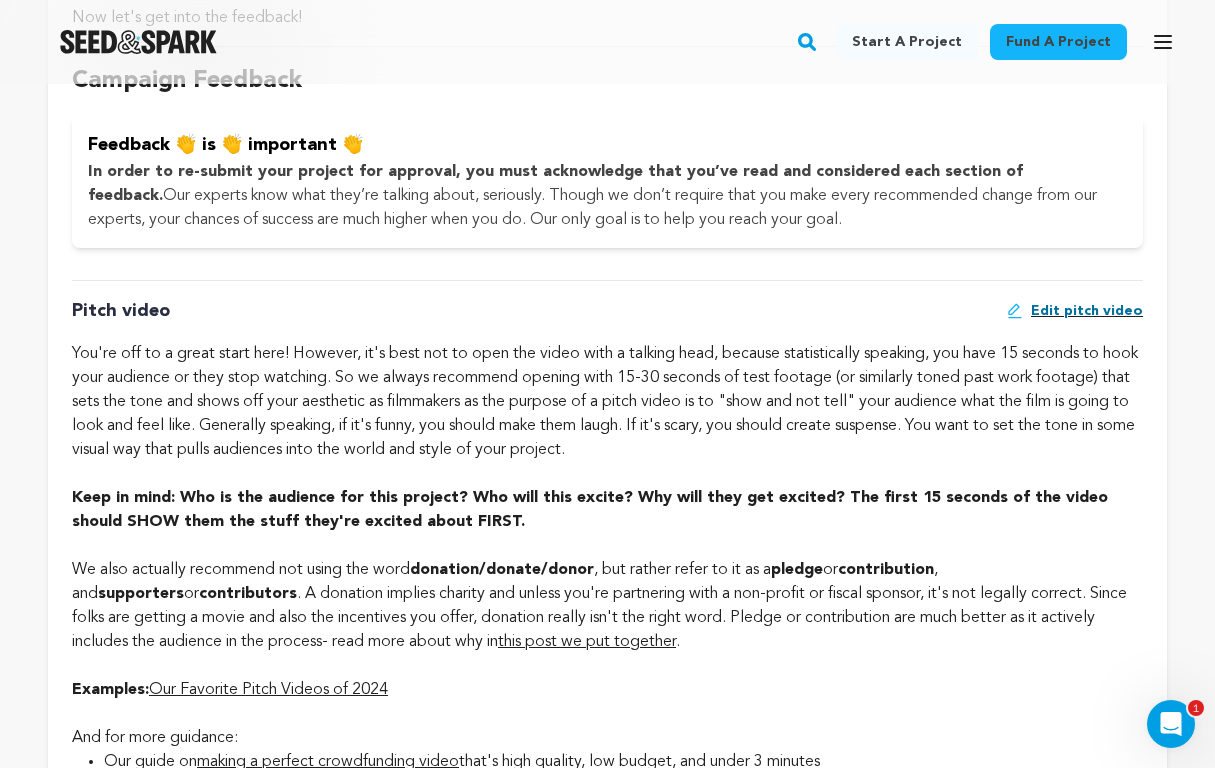 click on "Edit pitch video" at bounding box center (1087, 311) 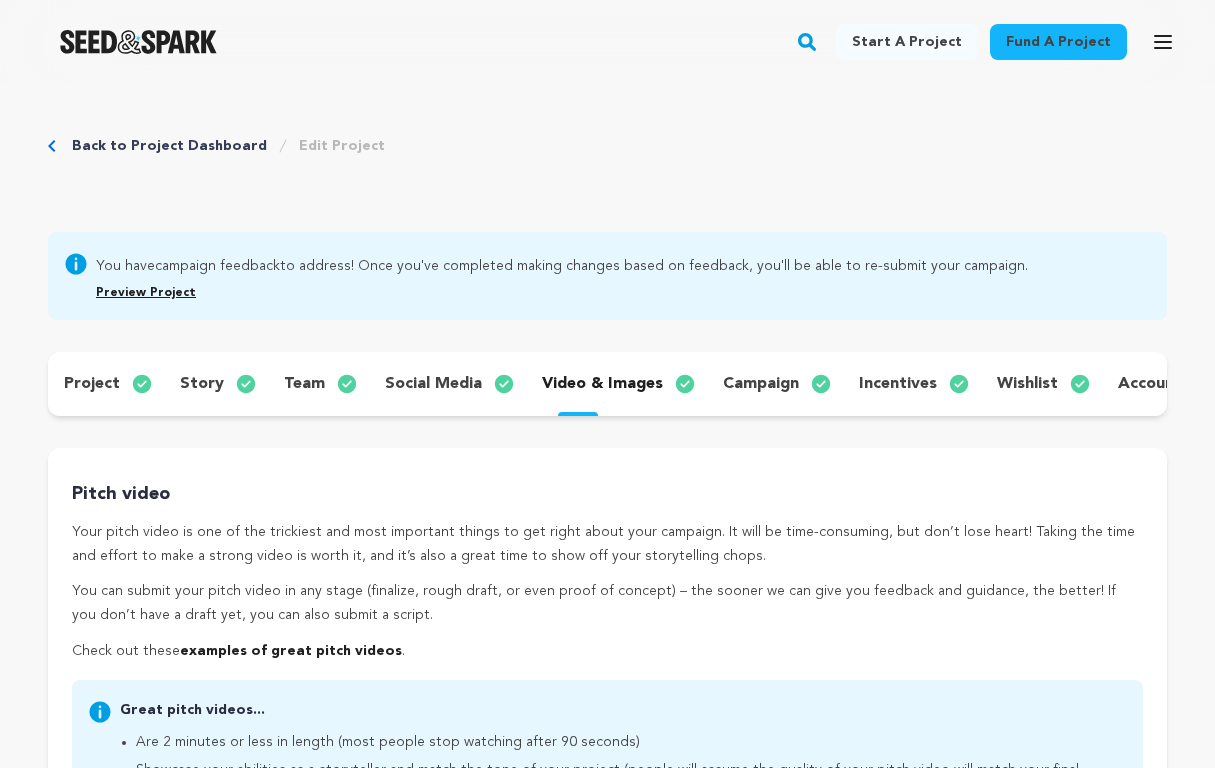 scroll, scrollTop: 0, scrollLeft: 0, axis: both 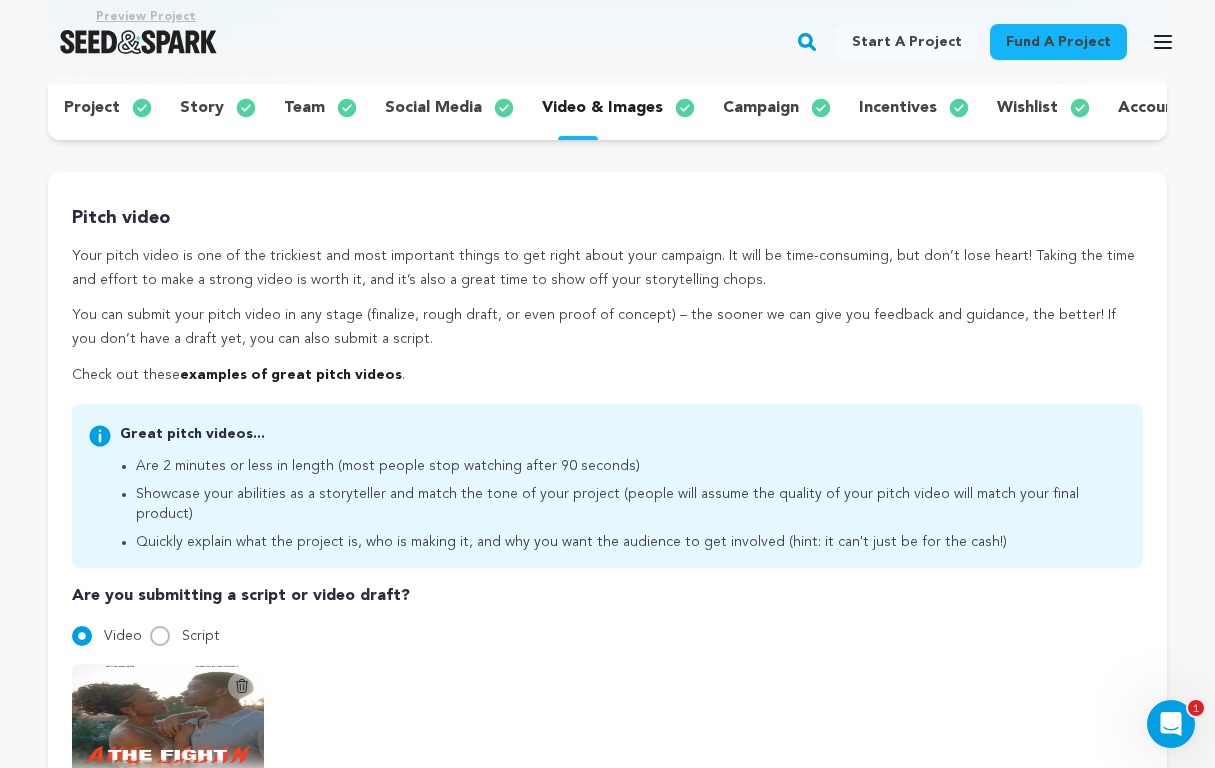click on "video & images" at bounding box center [602, 108] 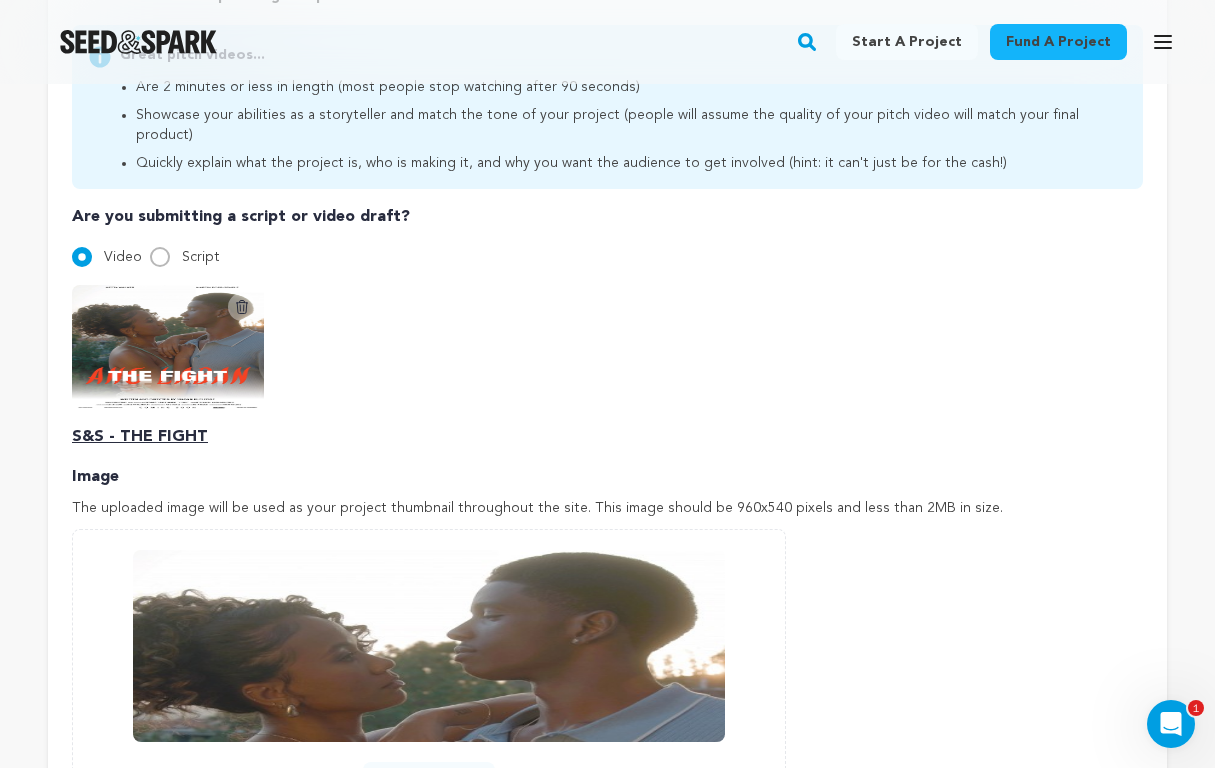 scroll, scrollTop: 654, scrollLeft: 0, axis: vertical 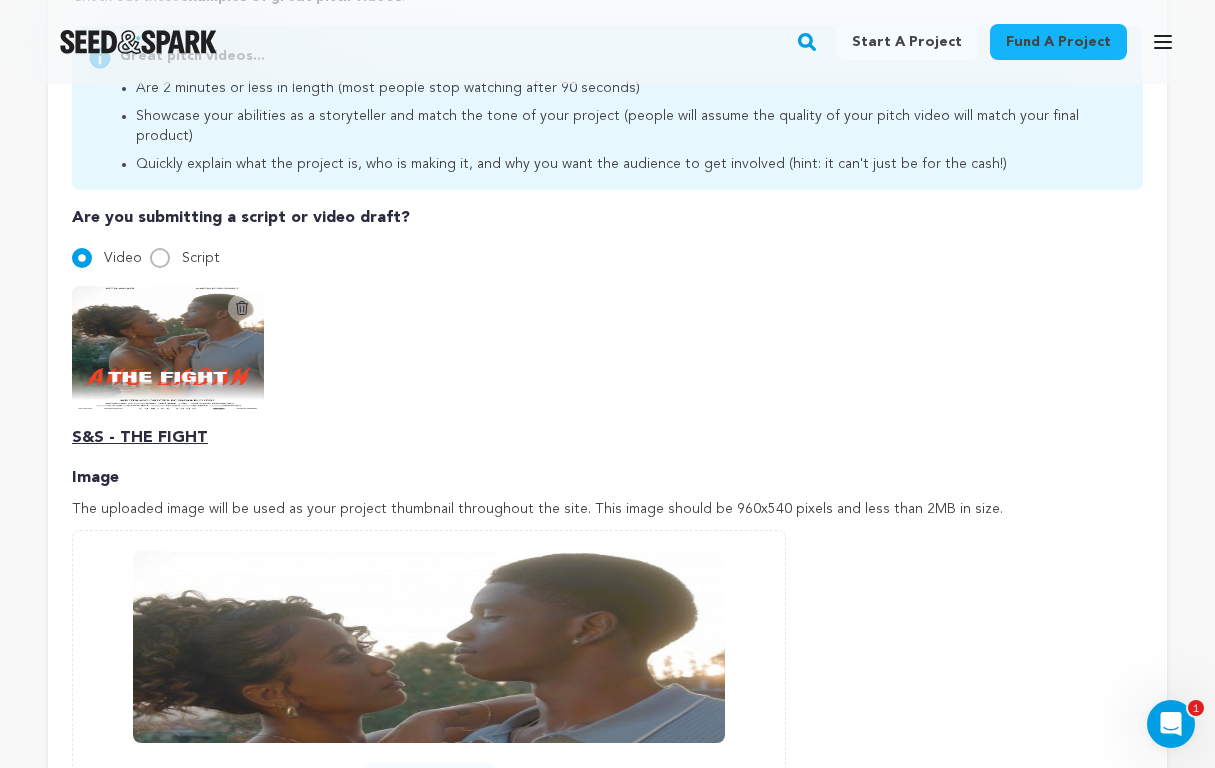 click 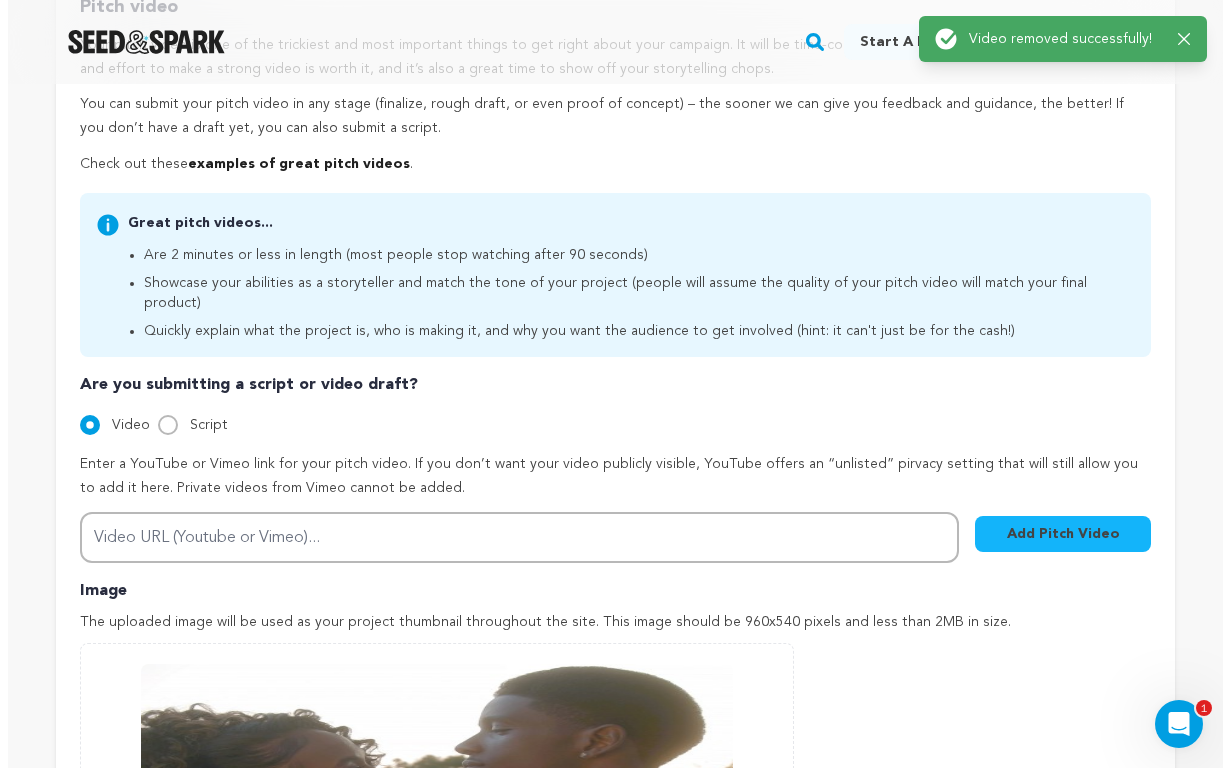 scroll, scrollTop: 490, scrollLeft: 0, axis: vertical 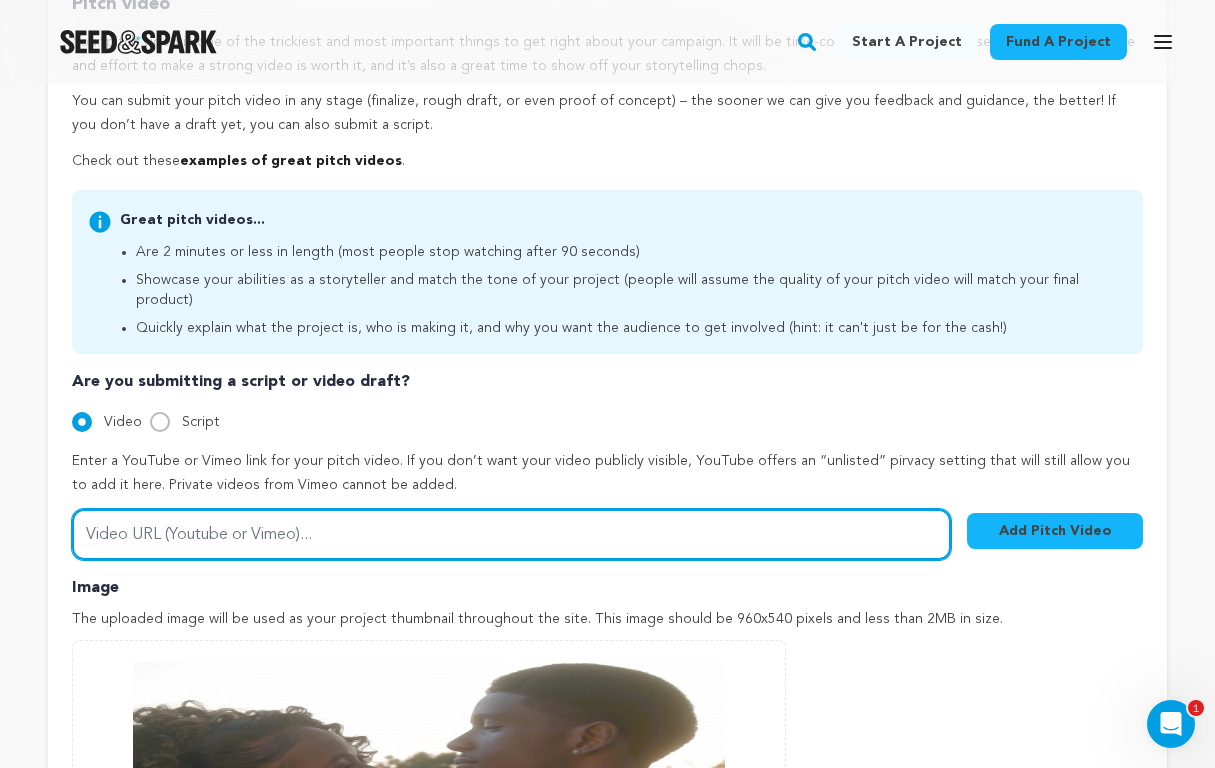 click on "Video URL (Youtube or Vimeo)..." at bounding box center (511, 534) 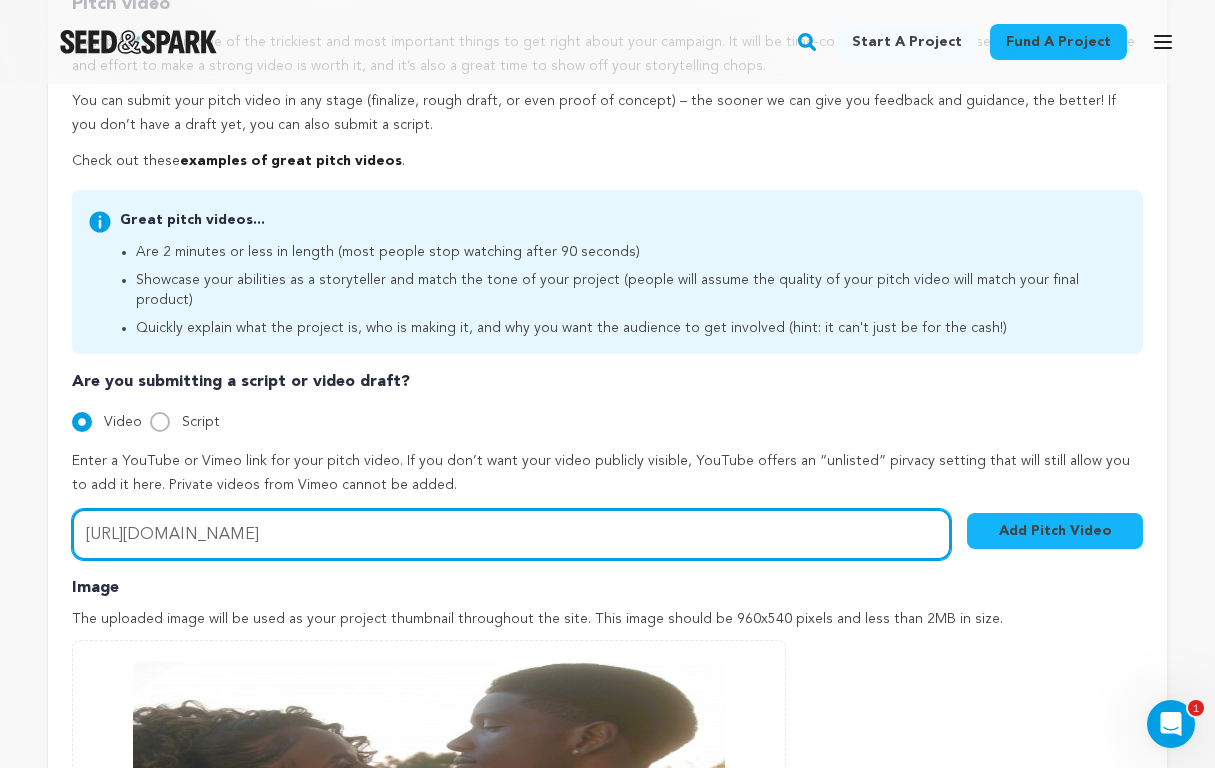 type on "https://vimeo.com/1100392692?share=copy#t=0" 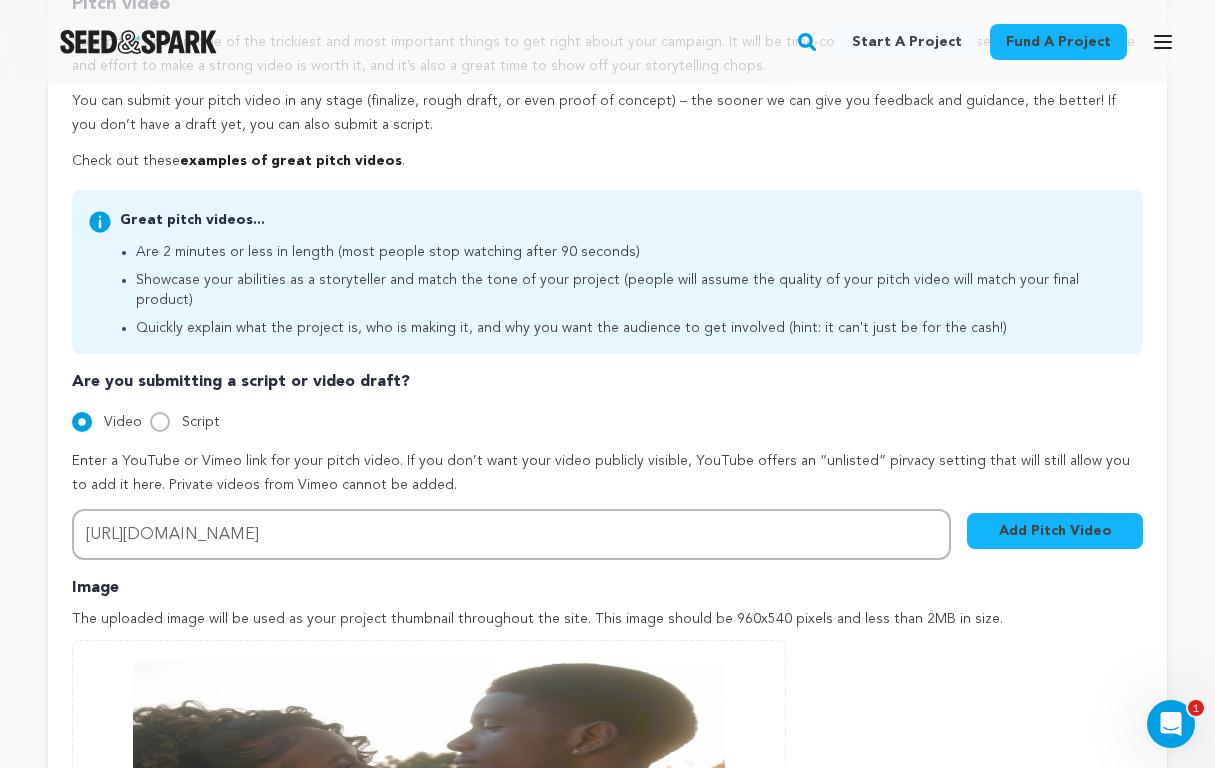 click on "Add Pitch Video" at bounding box center [1055, 531] 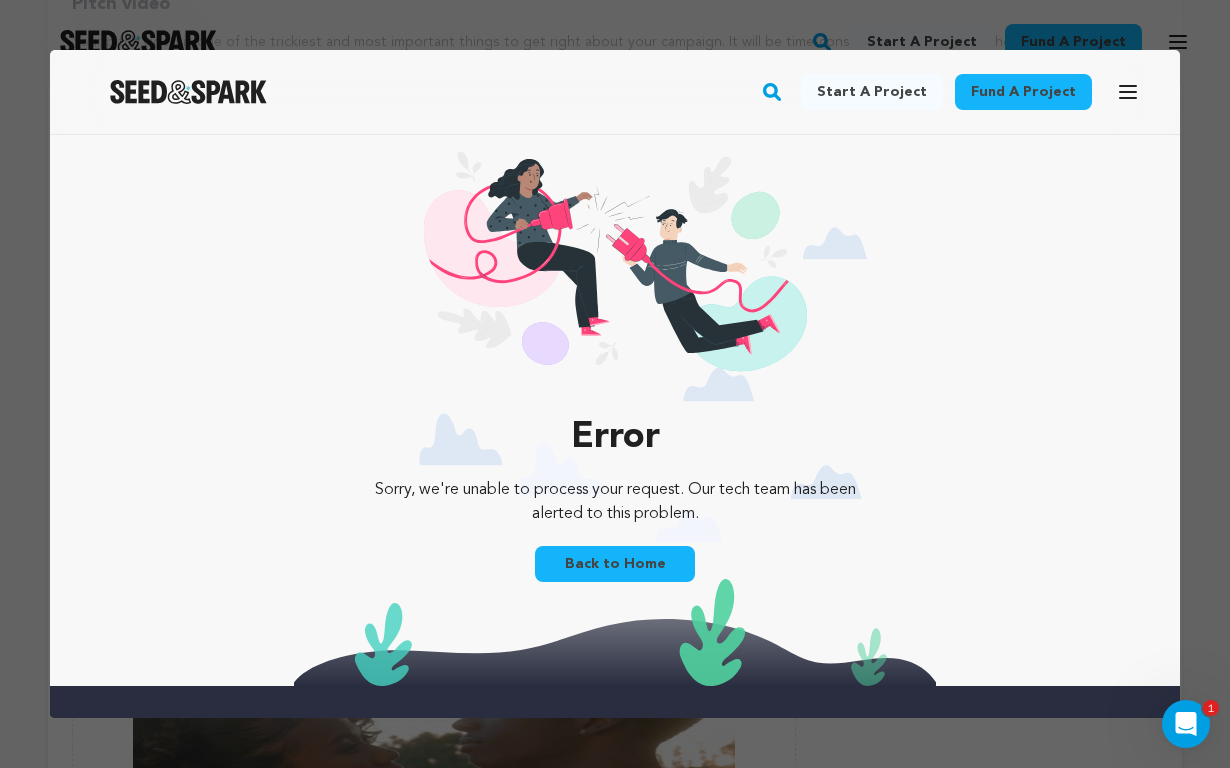 scroll, scrollTop: 0, scrollLeft: 0, axis: both 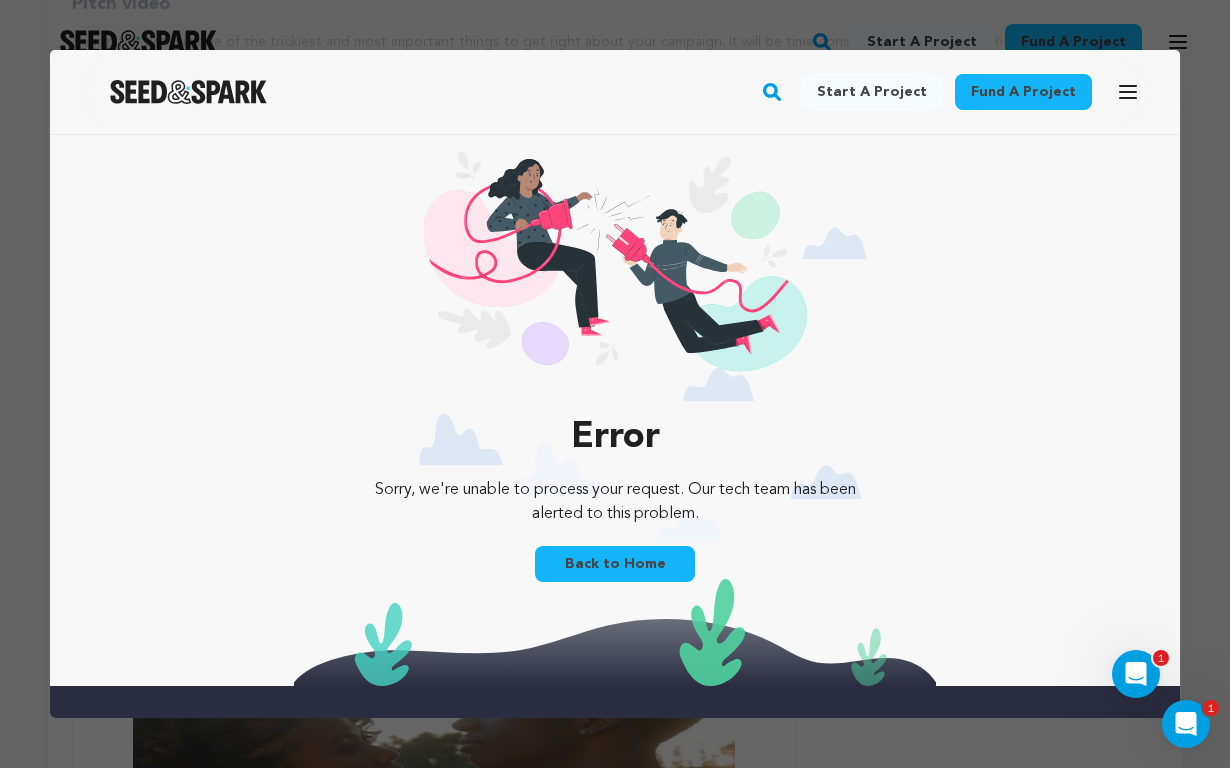 click on "Back to Home" at bounding box center [615, 564] 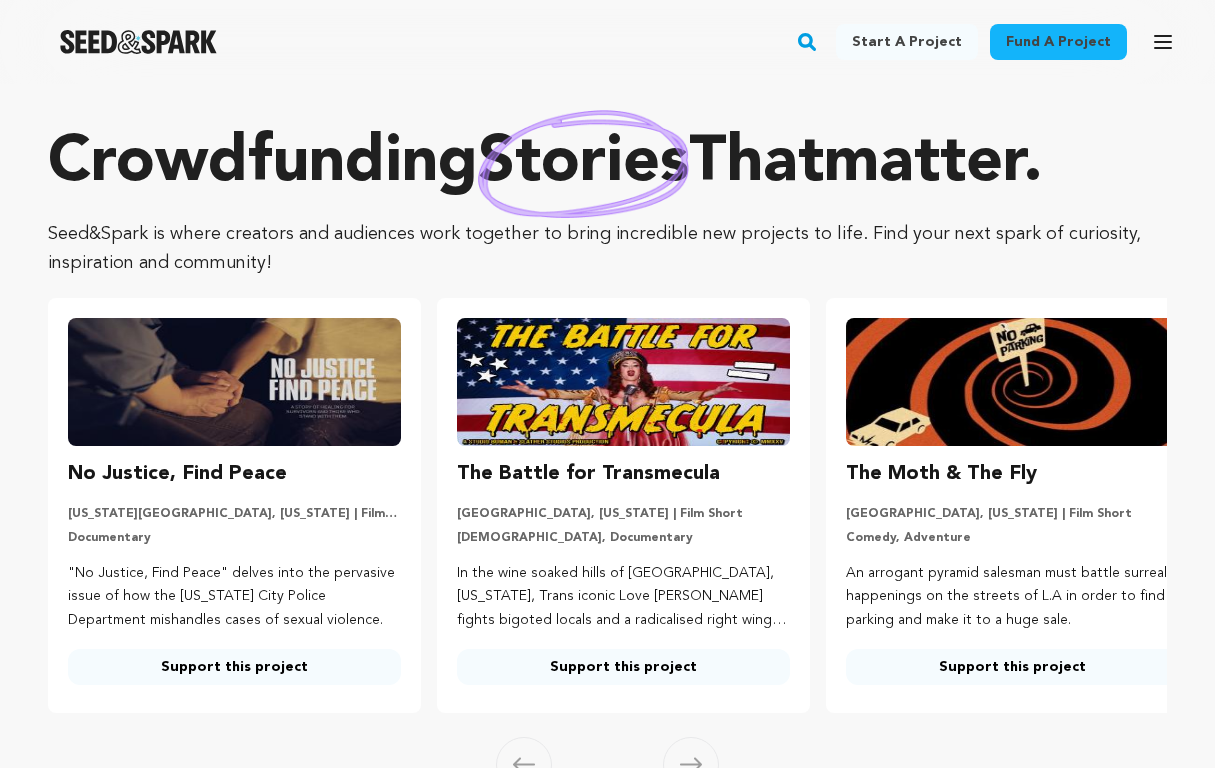 scroll, scrollTop: 0, scrollLeft: 0, axis: both 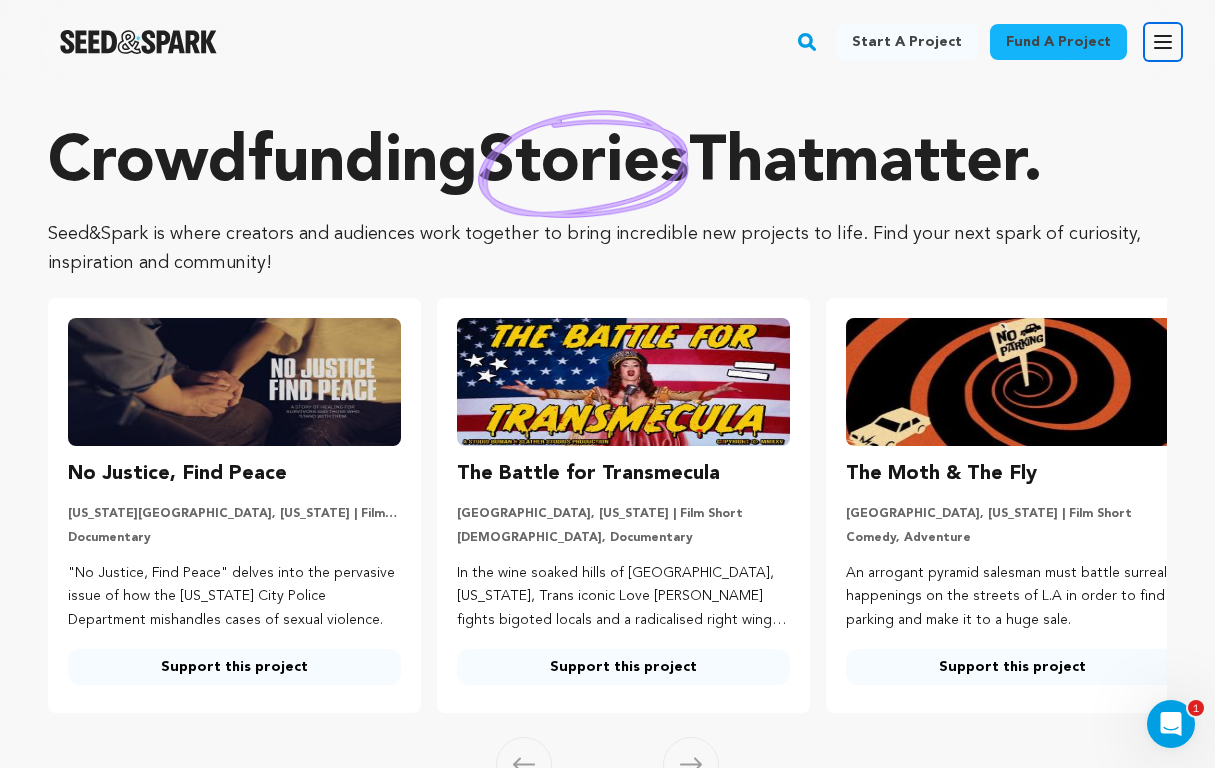 click 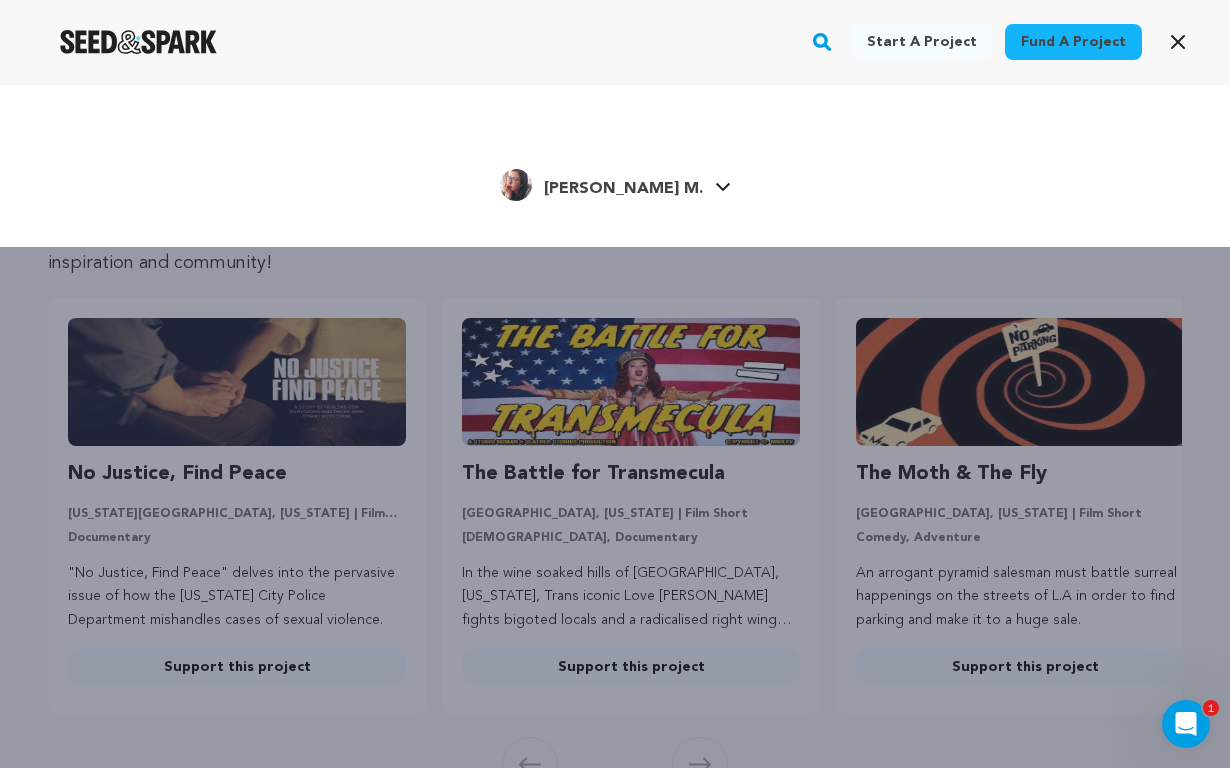 click on "[PERSON_NAME] M." at bounding box center [623, 189] 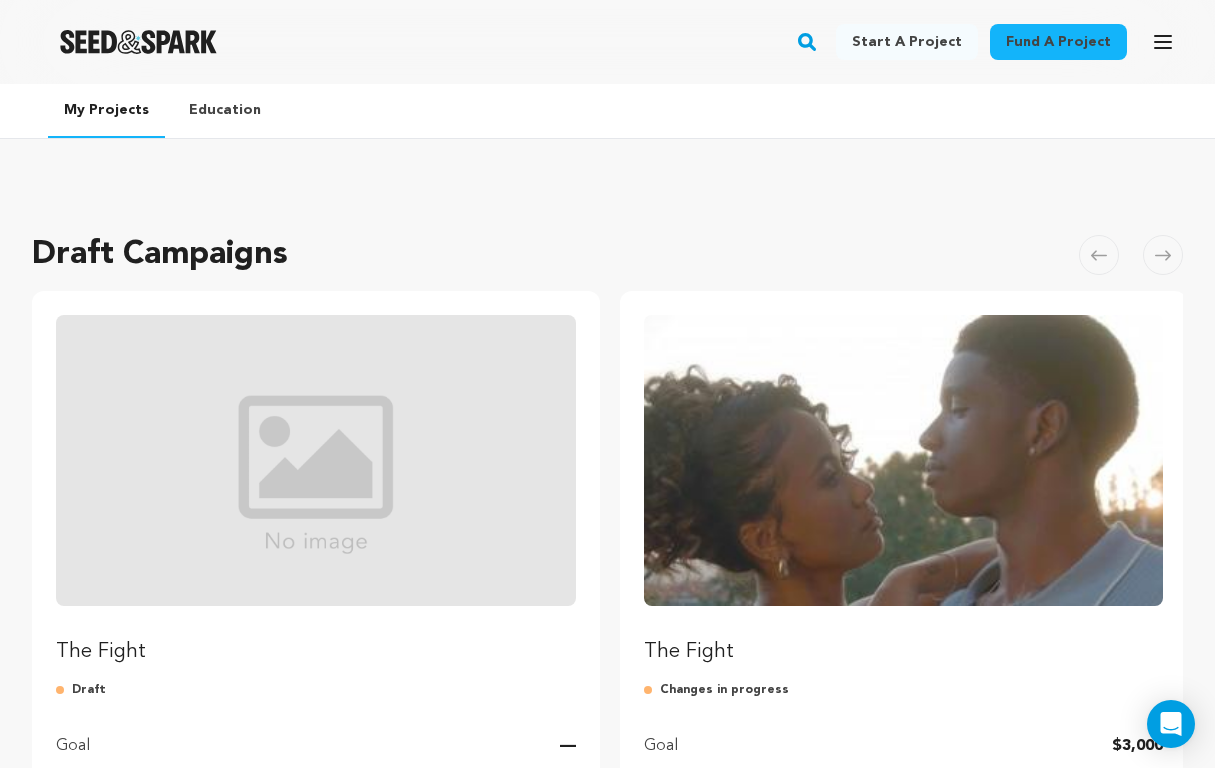 scroll, scrollTop: 0, scrollLeft: 0, axis: both 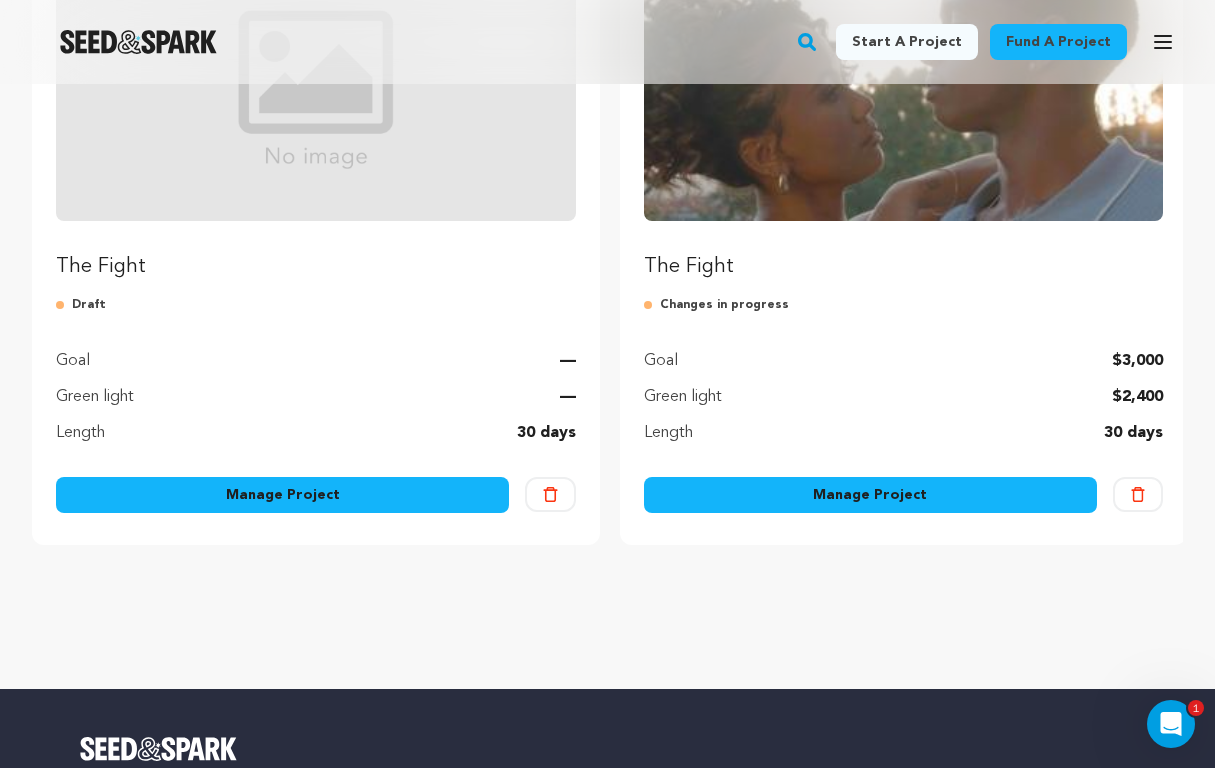 click on "Manage Project" at bounding box center [870, 495] 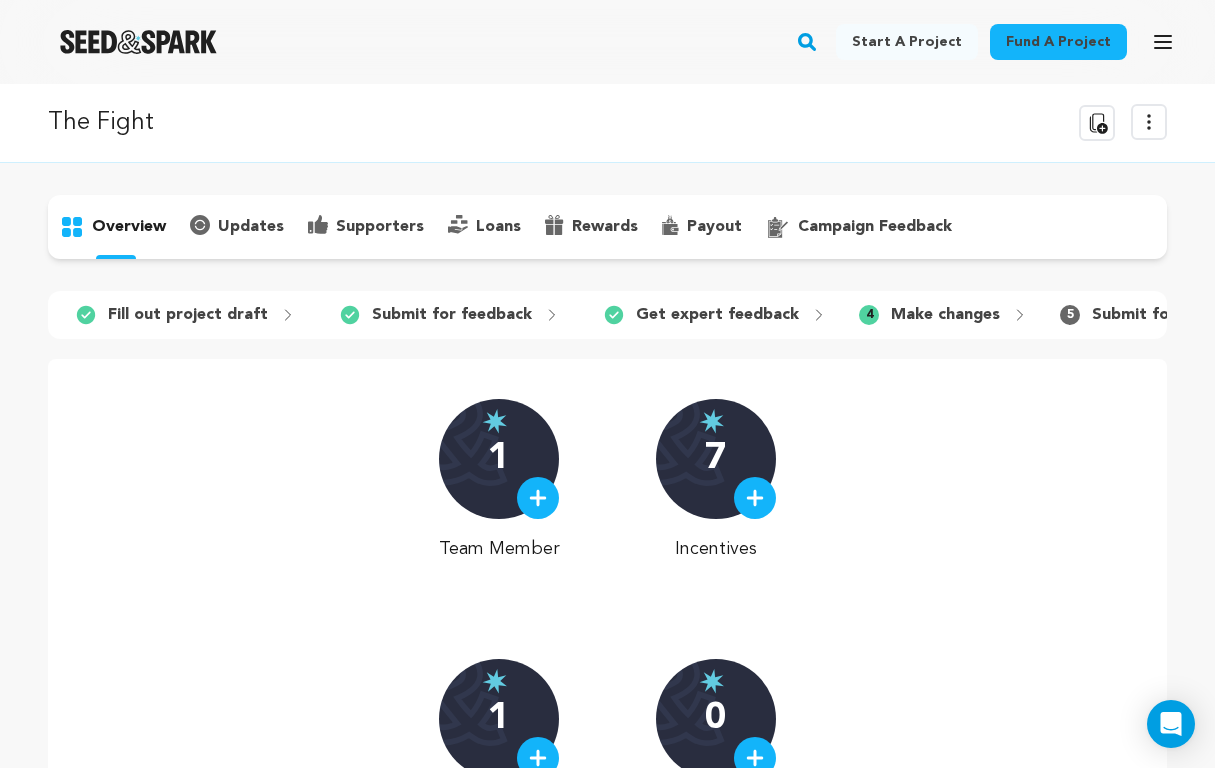 scroll, scrollTop: 0, scrollLeft: 0, axis: both 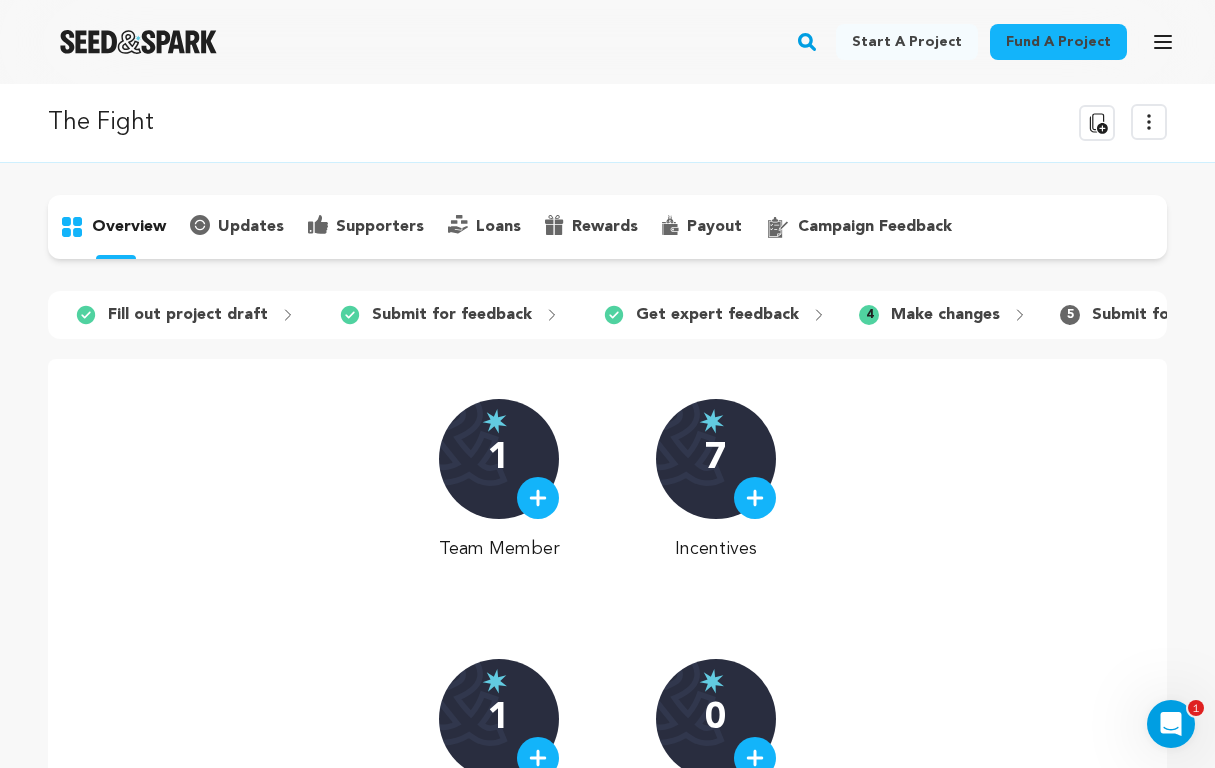 click on "Fill out project draft" at bounding box center (188, 315) 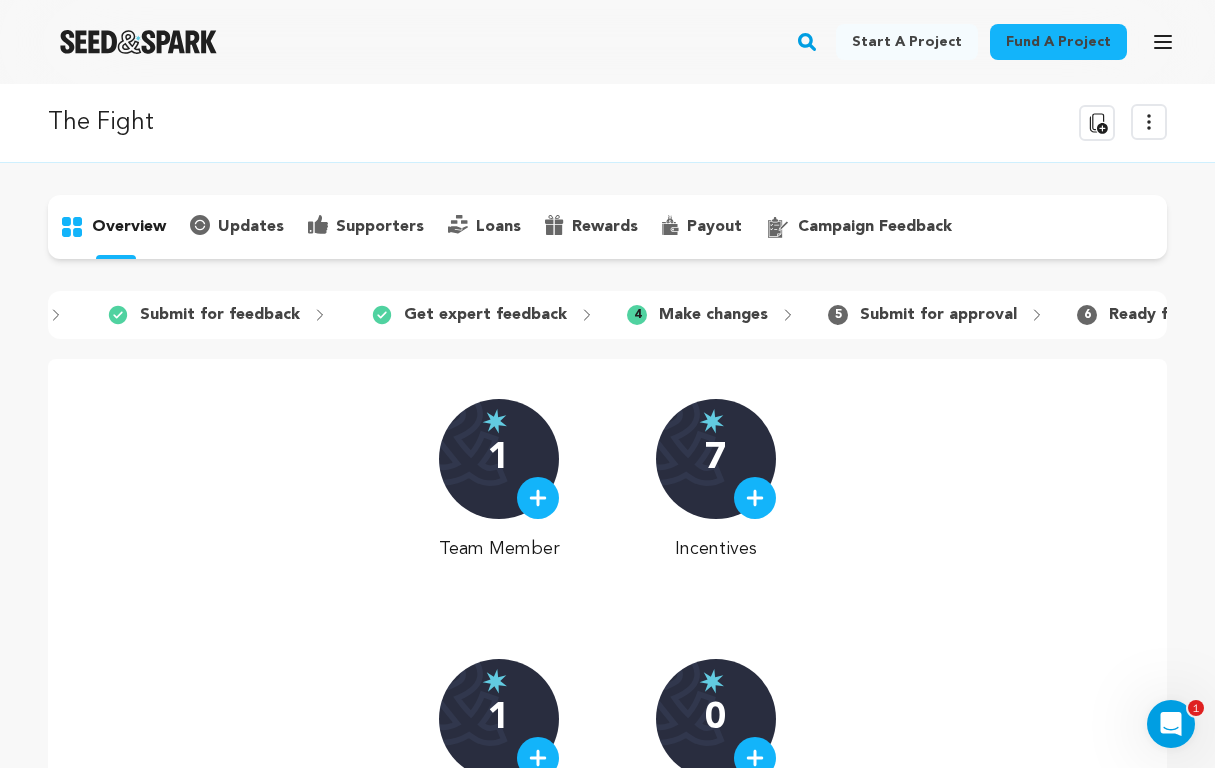 scroll, scrollTop: 0, scrollLeft: 319, axis: horizontal 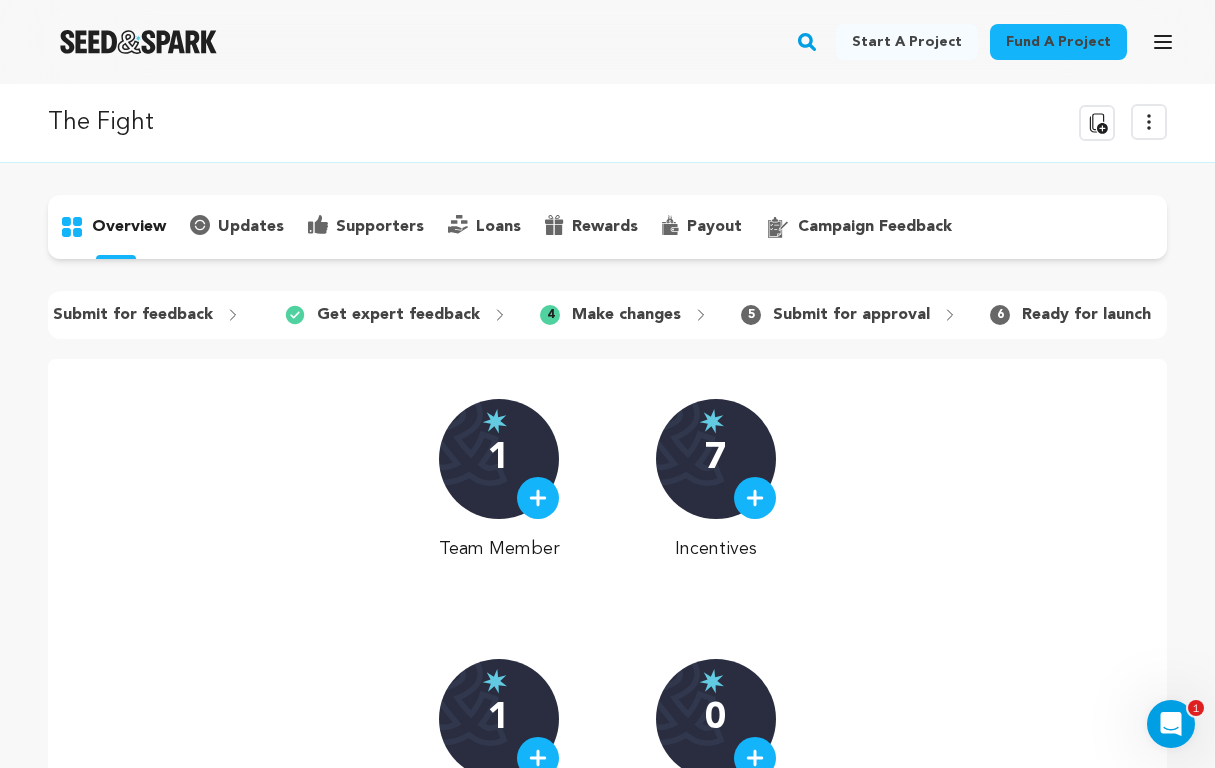 click on "Make changes" at bounding box center (626, 315) 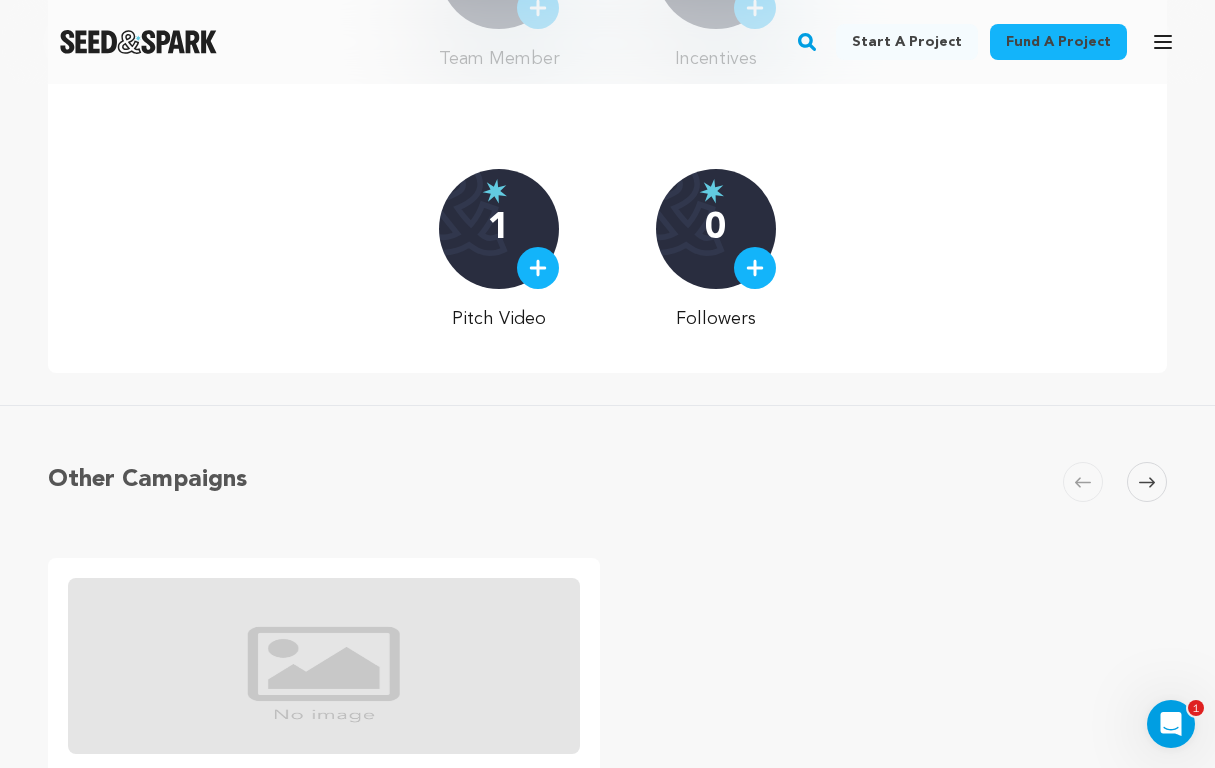 scroll, scrollTop: 469, scrollLeft: 0, axis: vertical 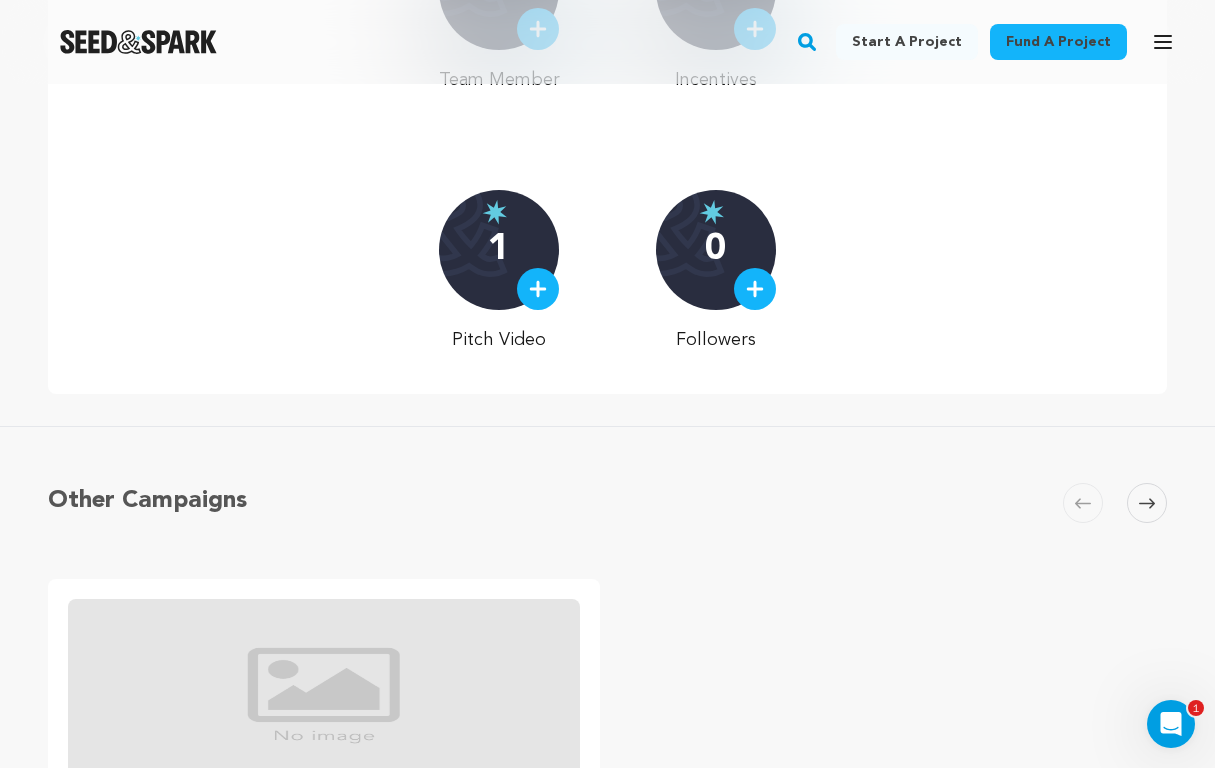 click at bounding box center (538, 289) 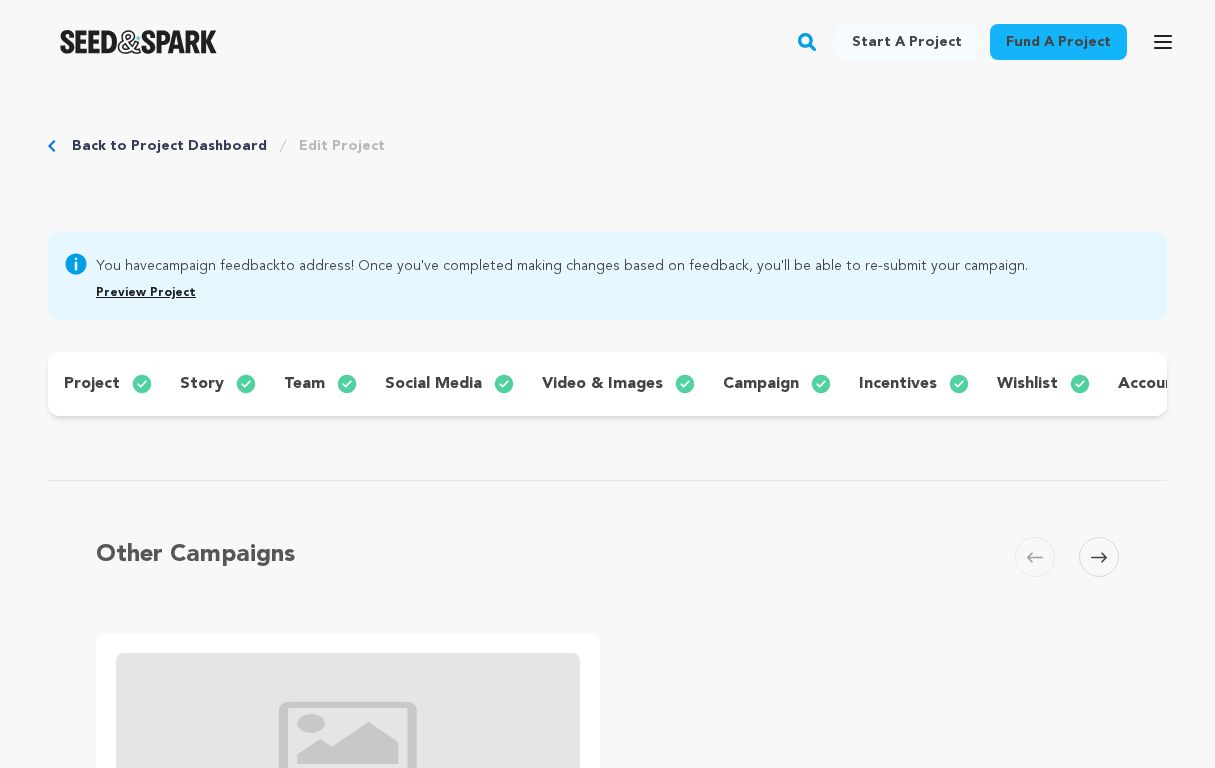 scroll, scrollTop: 0, scrollLeft: 0, axis: both 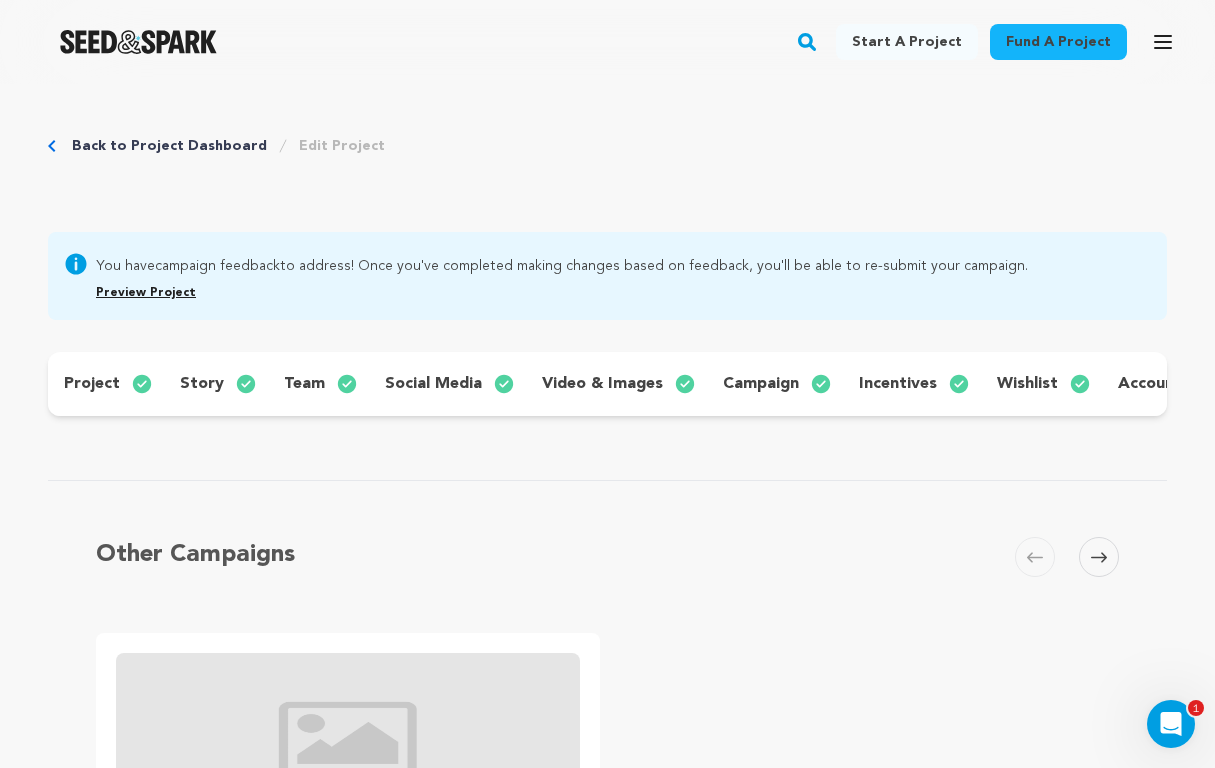click on "Preview Project" at bounding box center (146, 293) 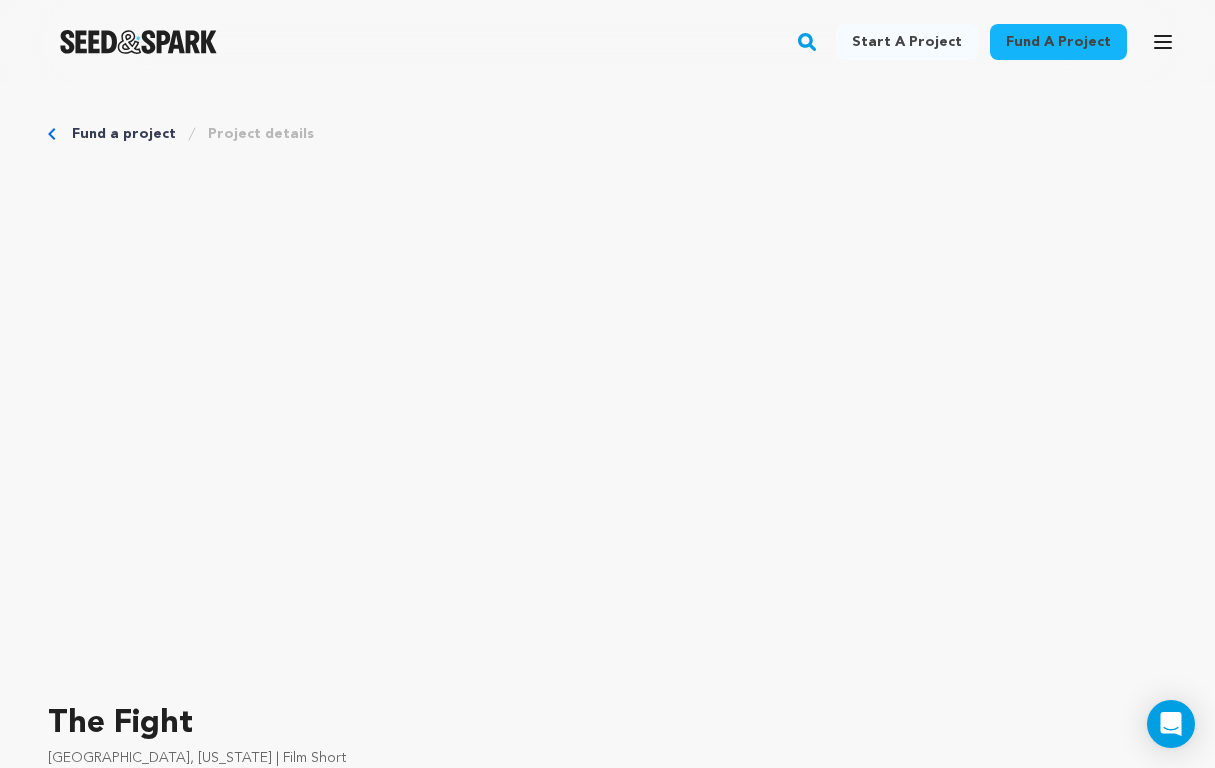 scroll, scrollTop: 0, scrollLeft: 0, axis: both 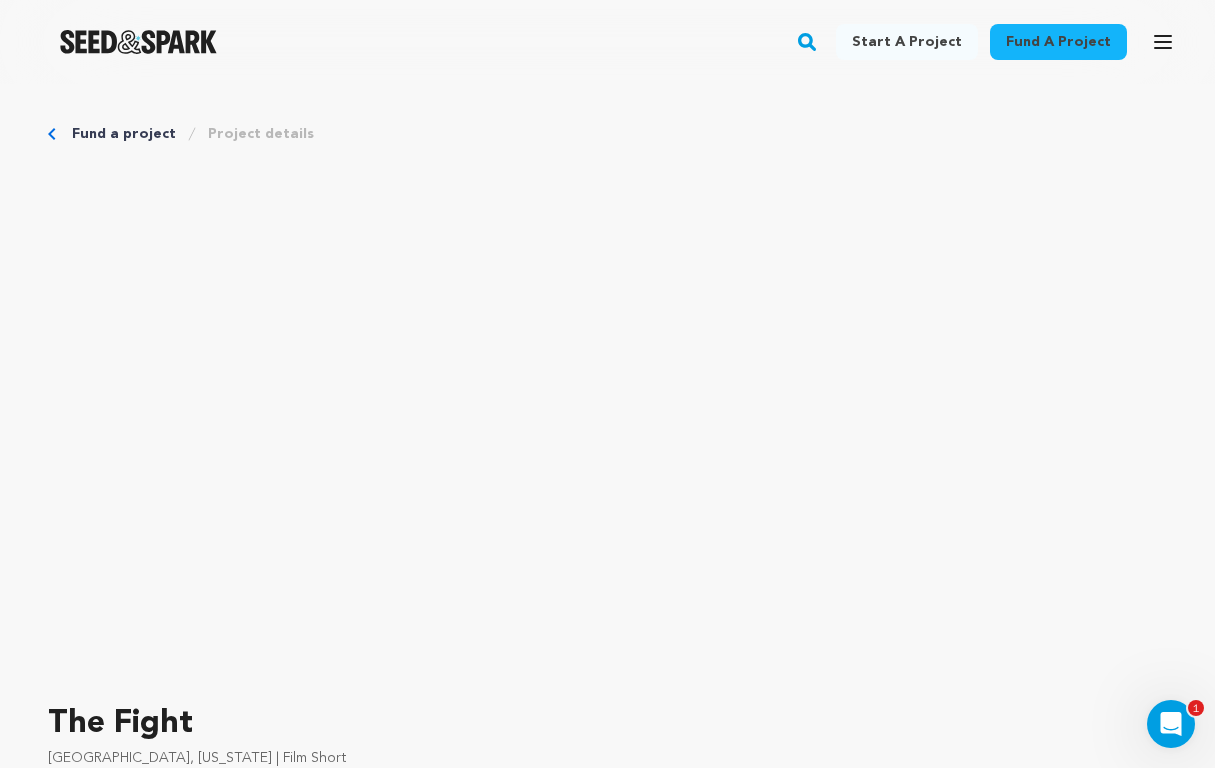 click on "Fund a project" at bounding box center [124, 134] 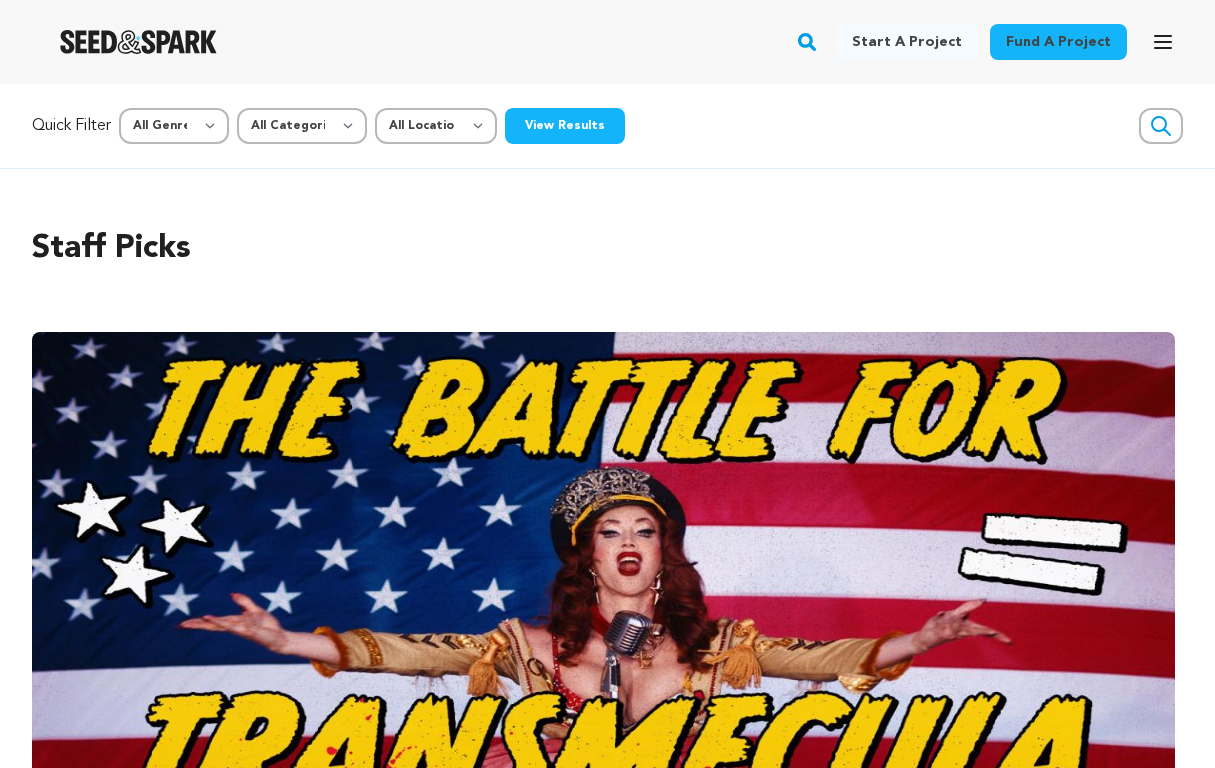 scroll, scrollTop: 0, scrollLeft: 0, axis: both 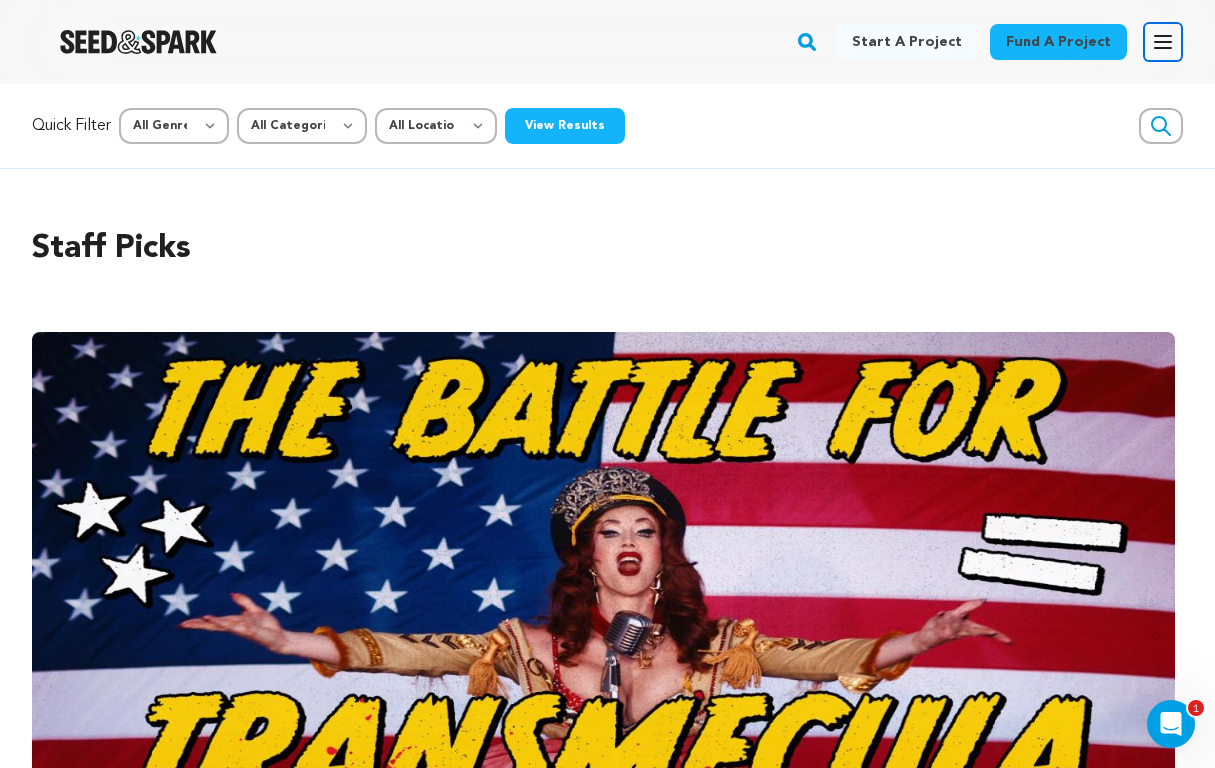 click 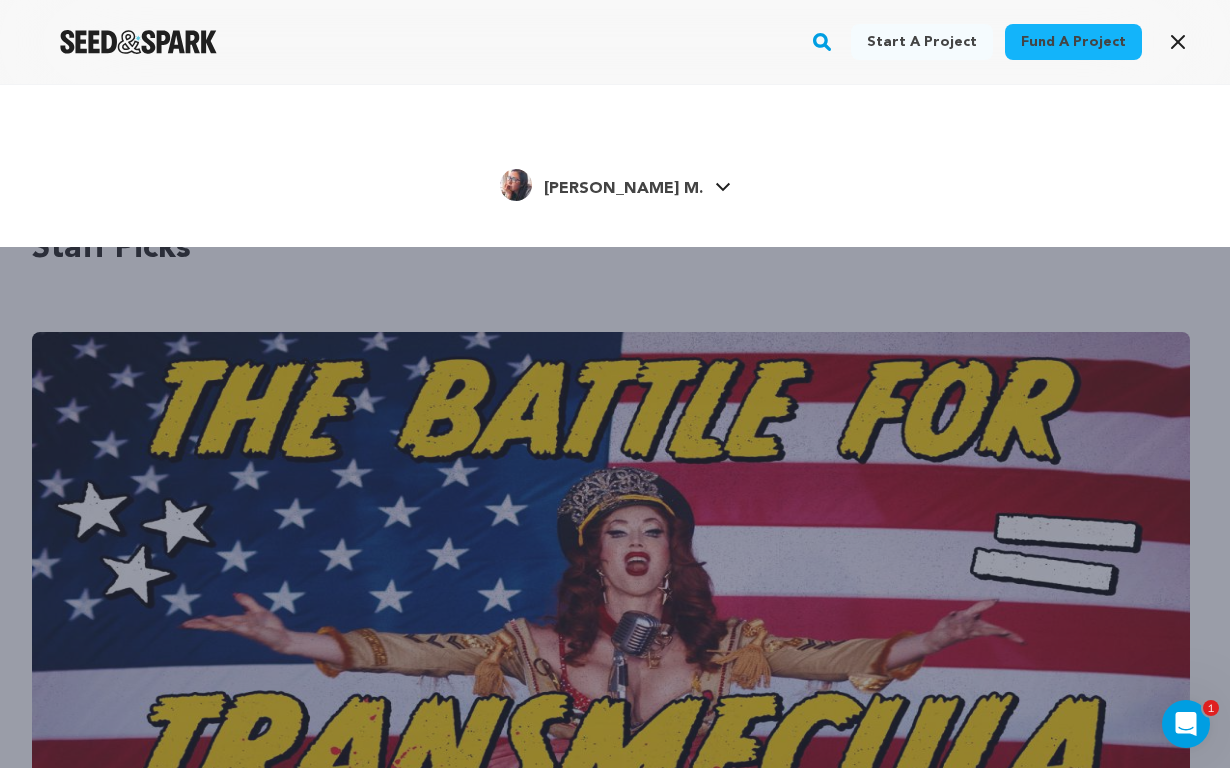 click on "[PERSON_NAME] M." at bounding box center [623, 189] 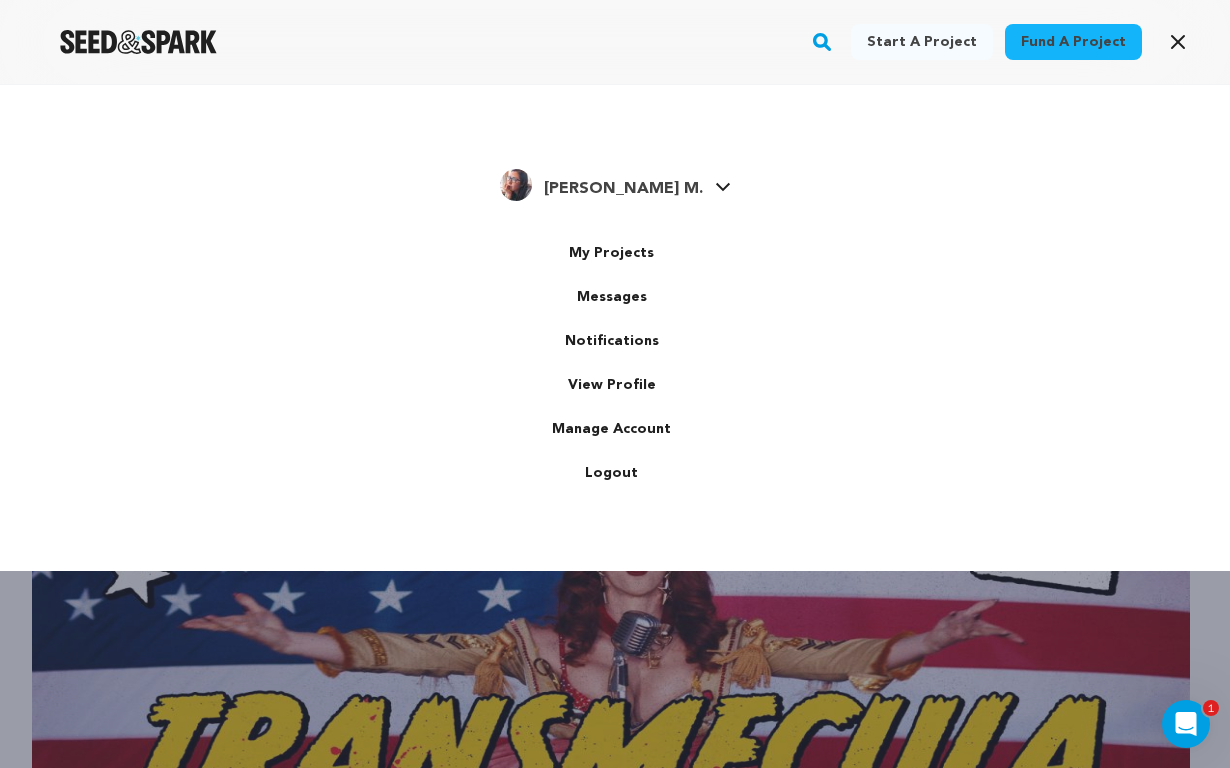 click on "My Projects" at bounding box center [612, 253] 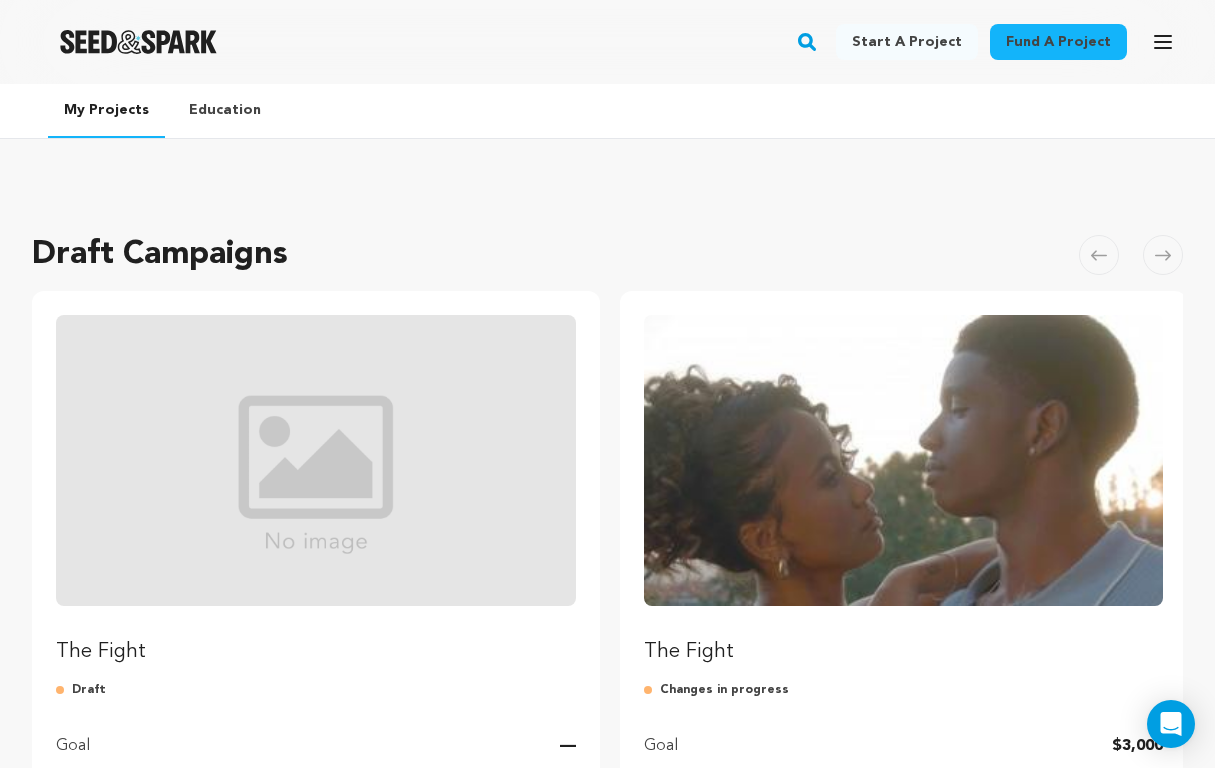 scroll, scrollTop: 0, scrollLeft: 0, axis: both 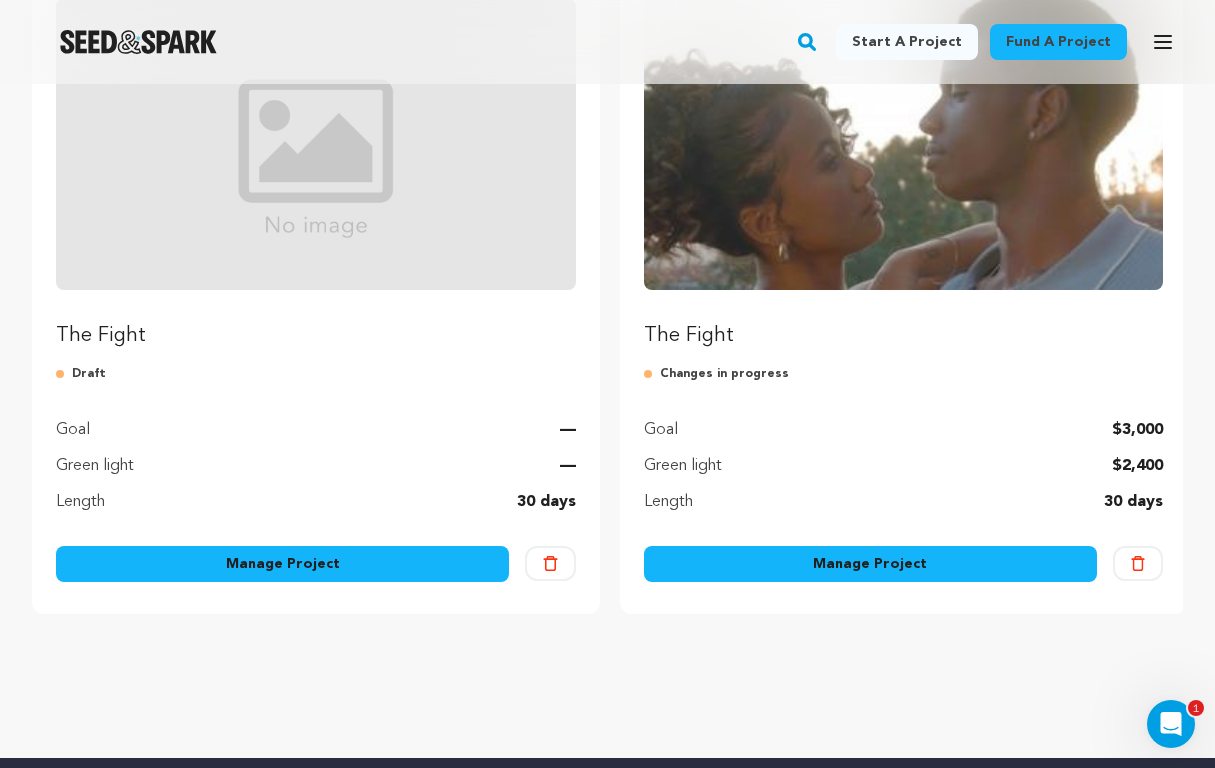 click on "Manage Project" at bounding box center (870, 564) 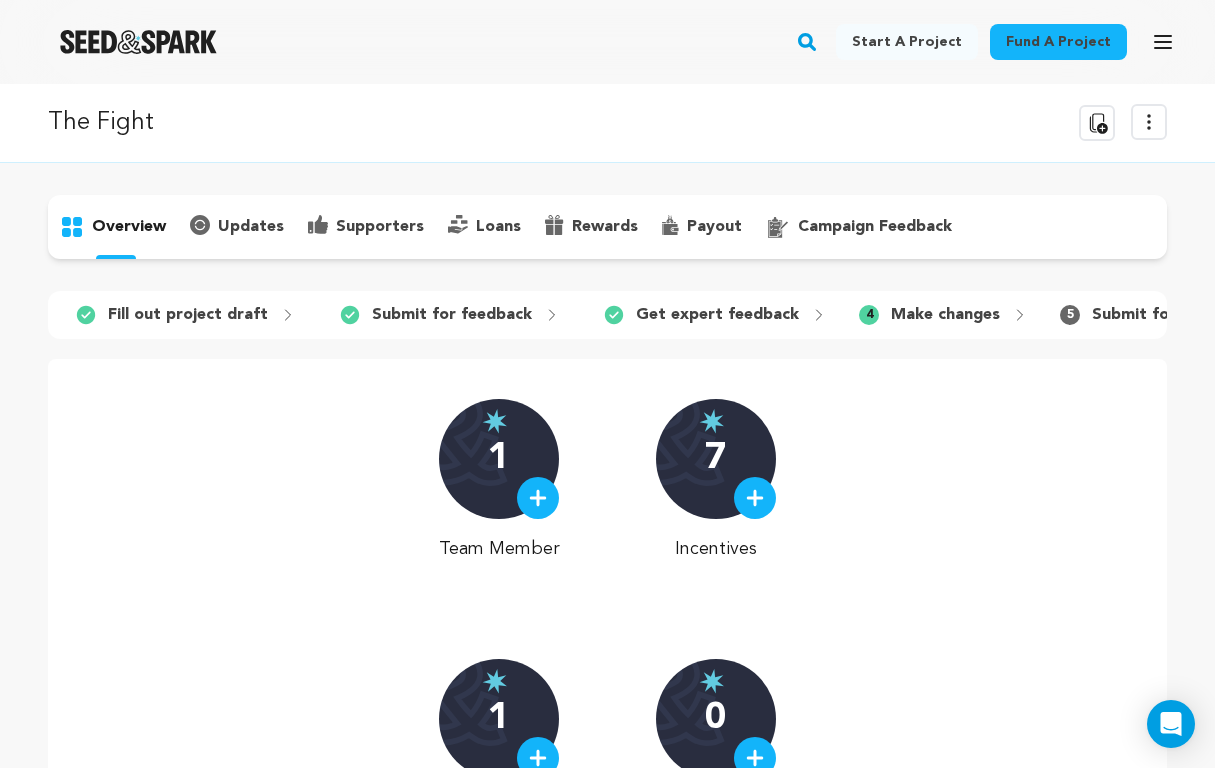 scroll, scrollTop: 0, scrollLeft: 0, axis: both 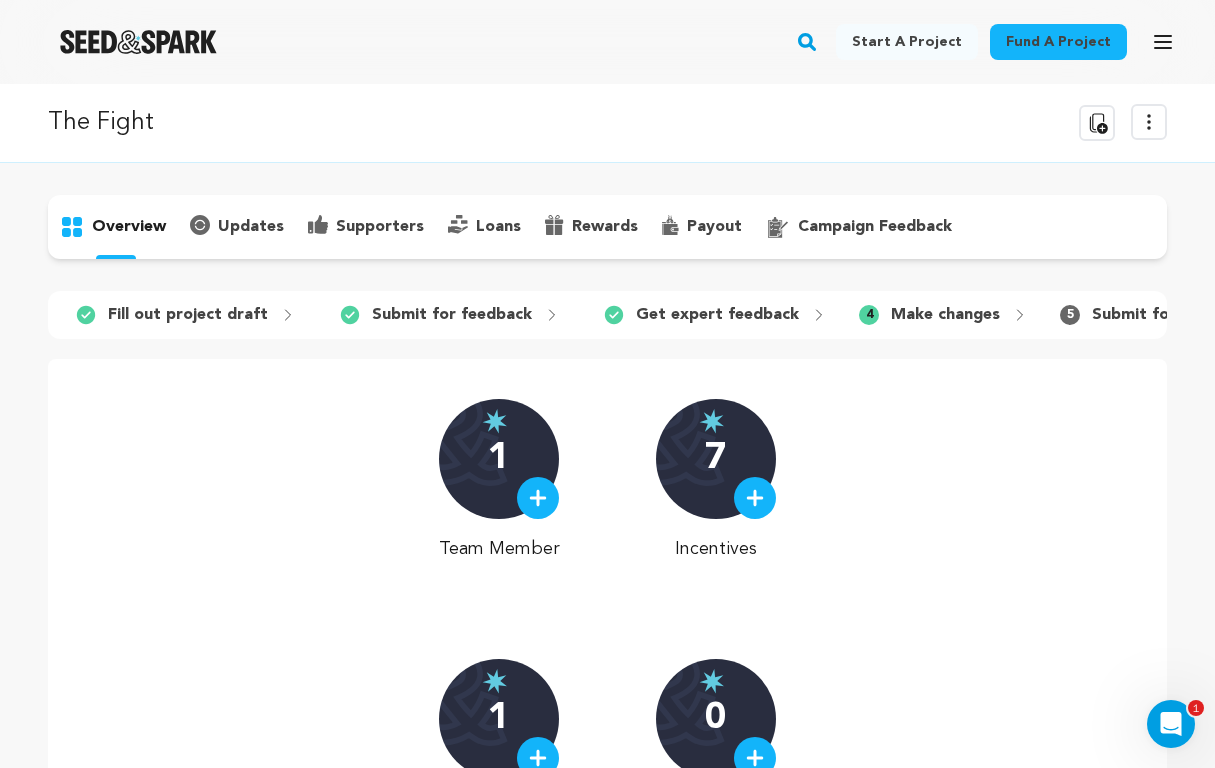 click on "campaign feedback" at bounding box center [875, 227] 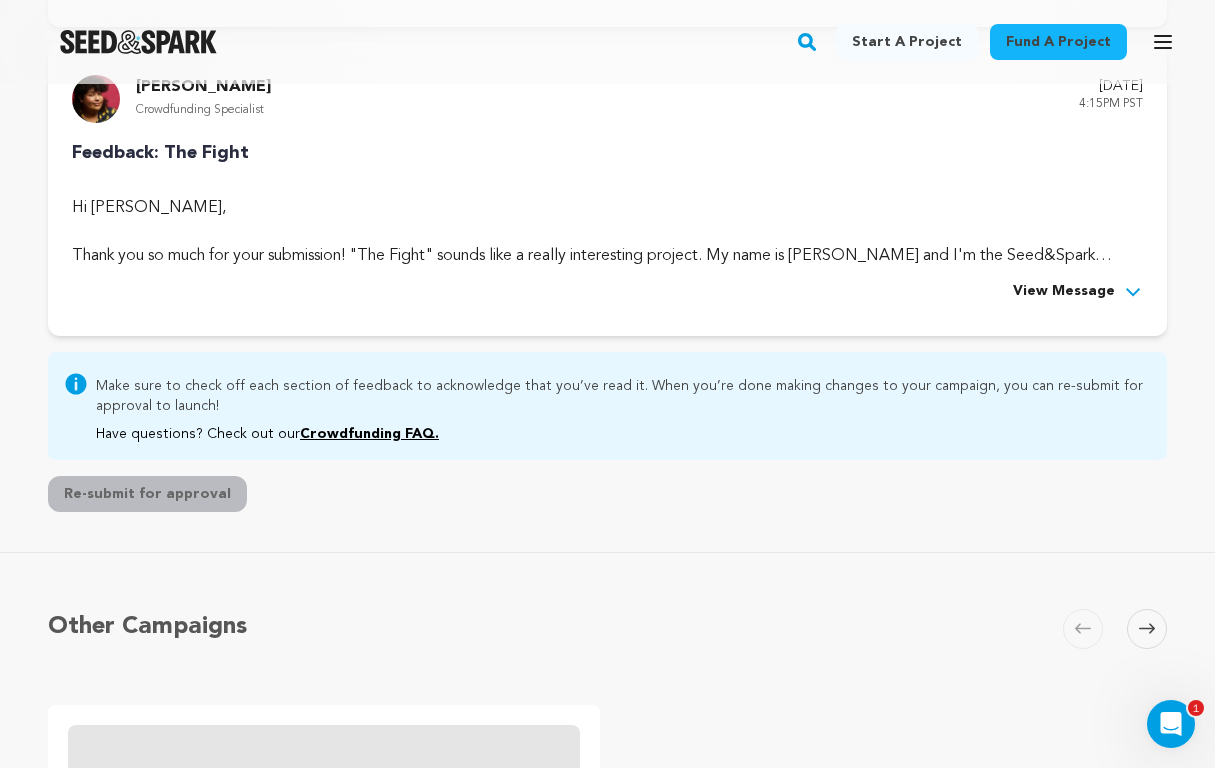 scroll, scrollTop: 590, scrollLeft: 0, axis: vertical 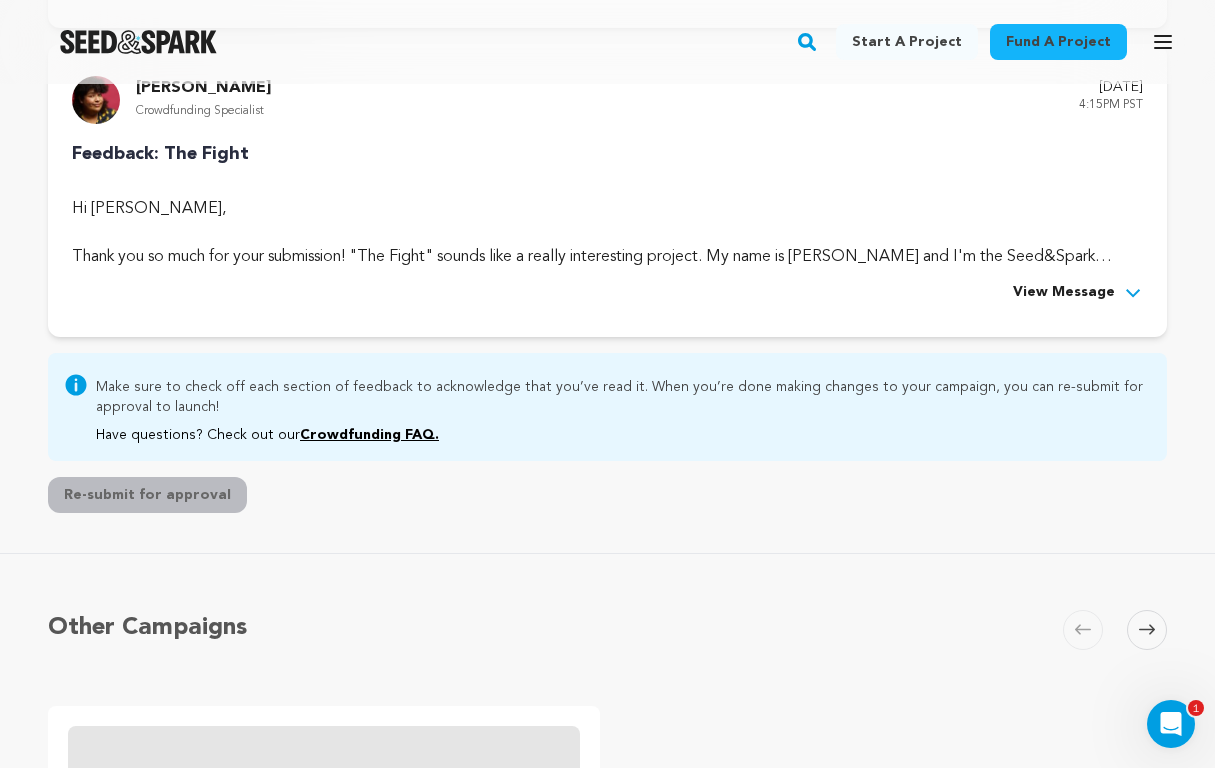 click on "View Message" at bounding box center (1064, 293) 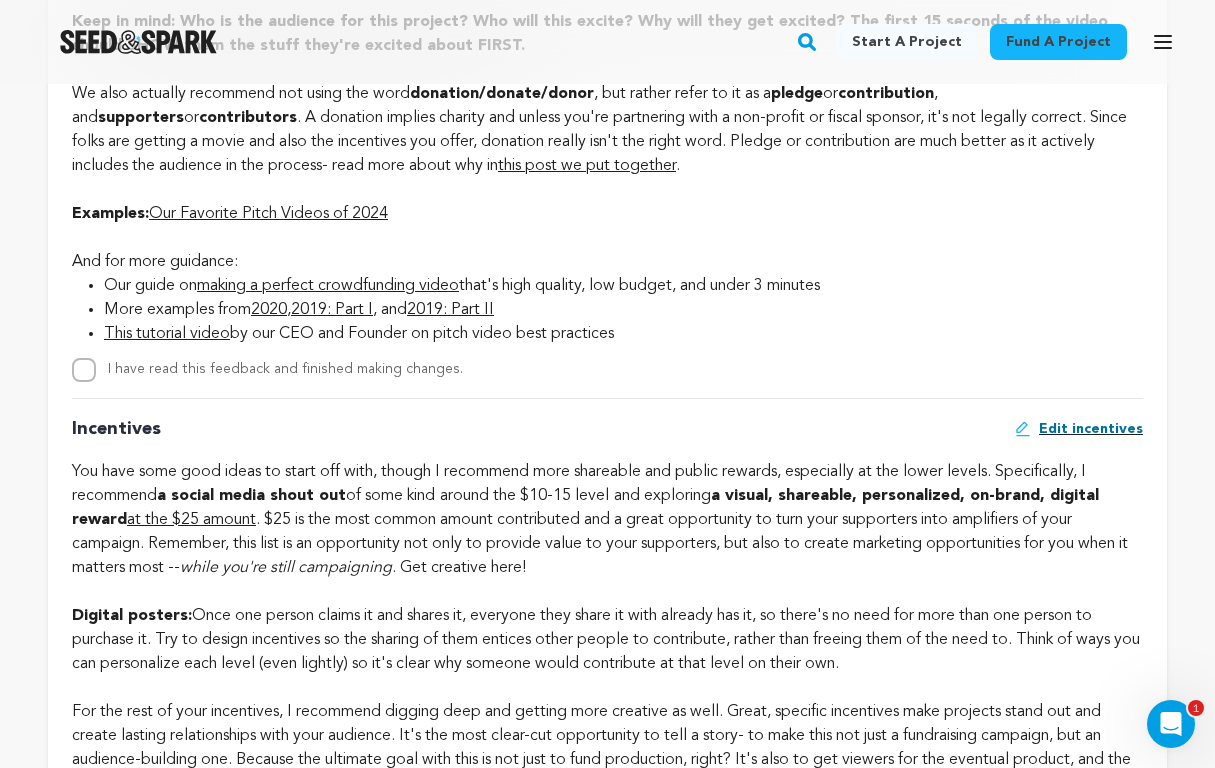 scroll, scrollTop: 1601, scrollLeft: 0, axis: vertical 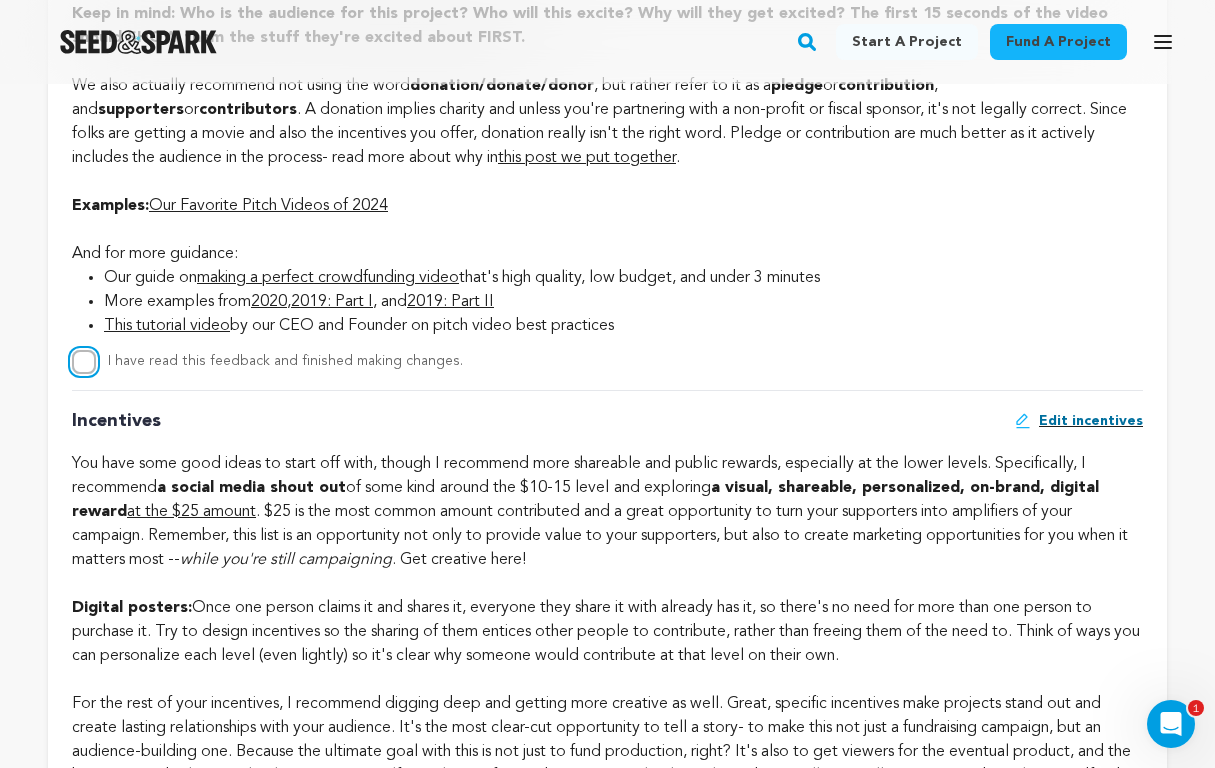 click on "I have read this feedback and finished making changes." at bounding box center (84, 362) 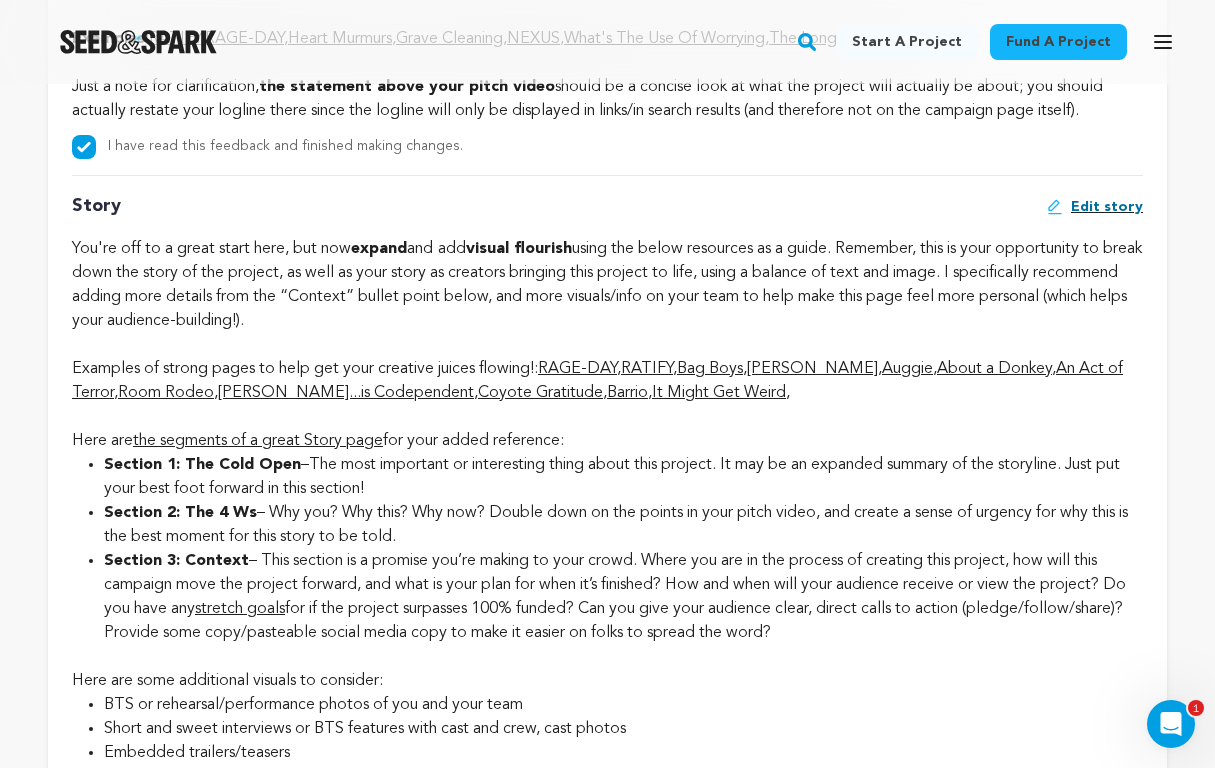 scroll, scrollTop: 3716, scrollLeft: 0, axis: vertical 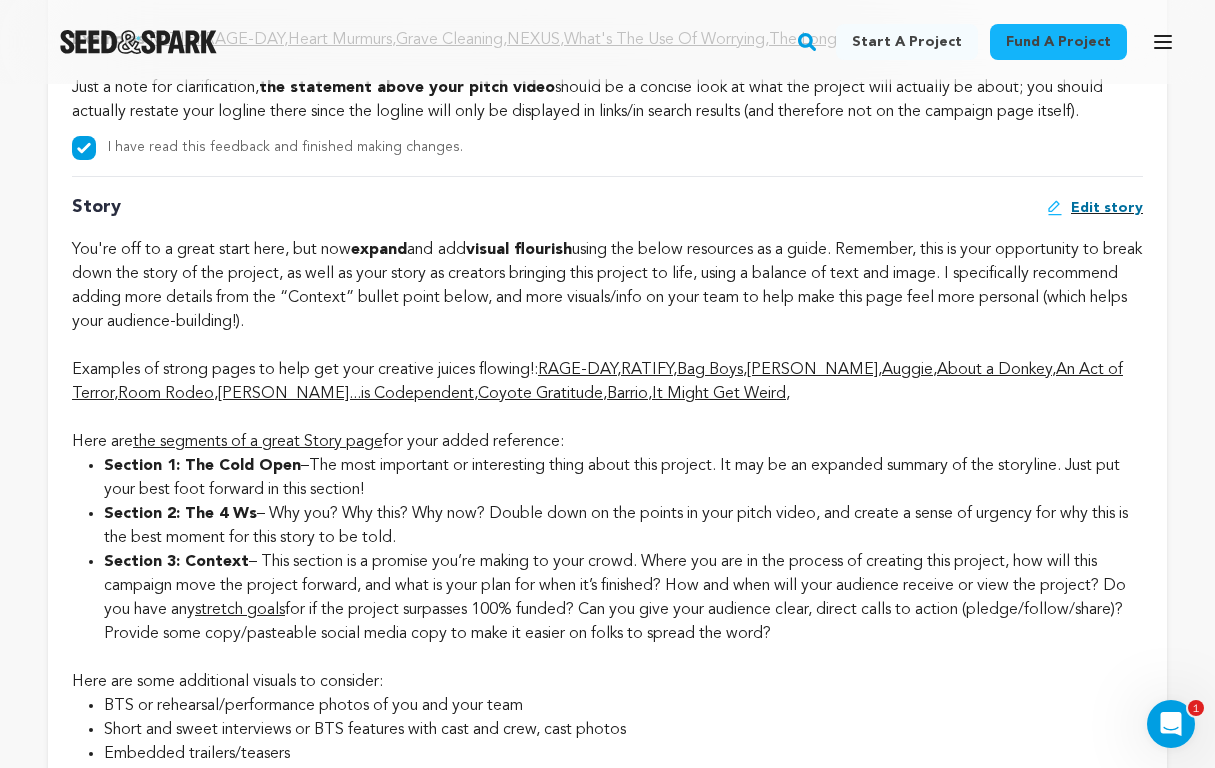 click on "Edit story" at bounding box center [1107, 208] 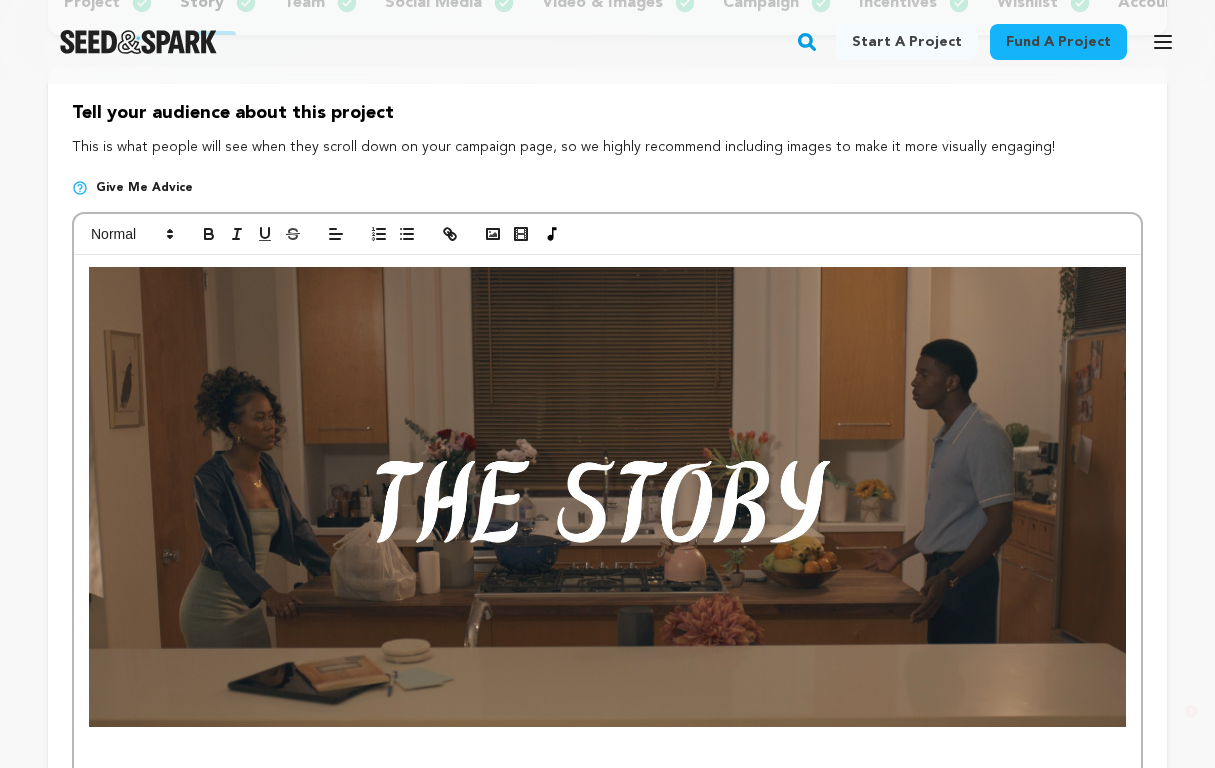 scroll, scrollTop: 634, scrollLeft: 0, axis: vertical 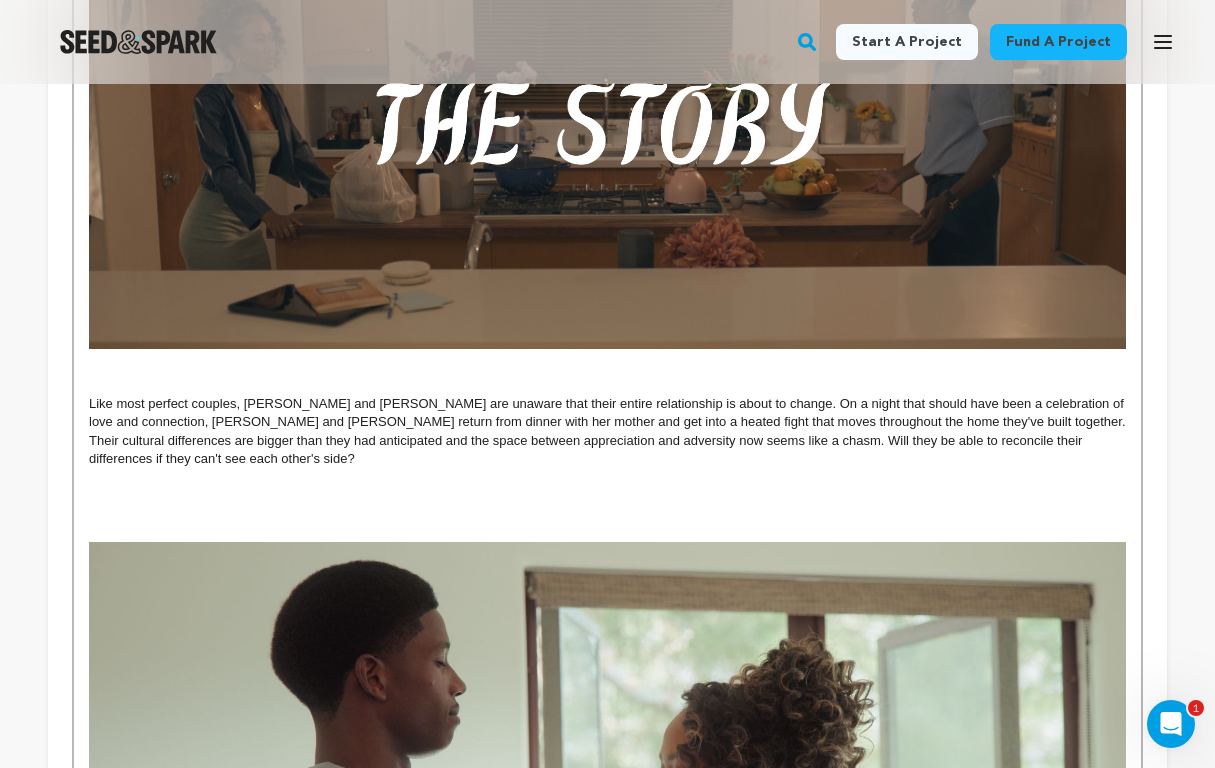 click at bounding box center [607, 496] 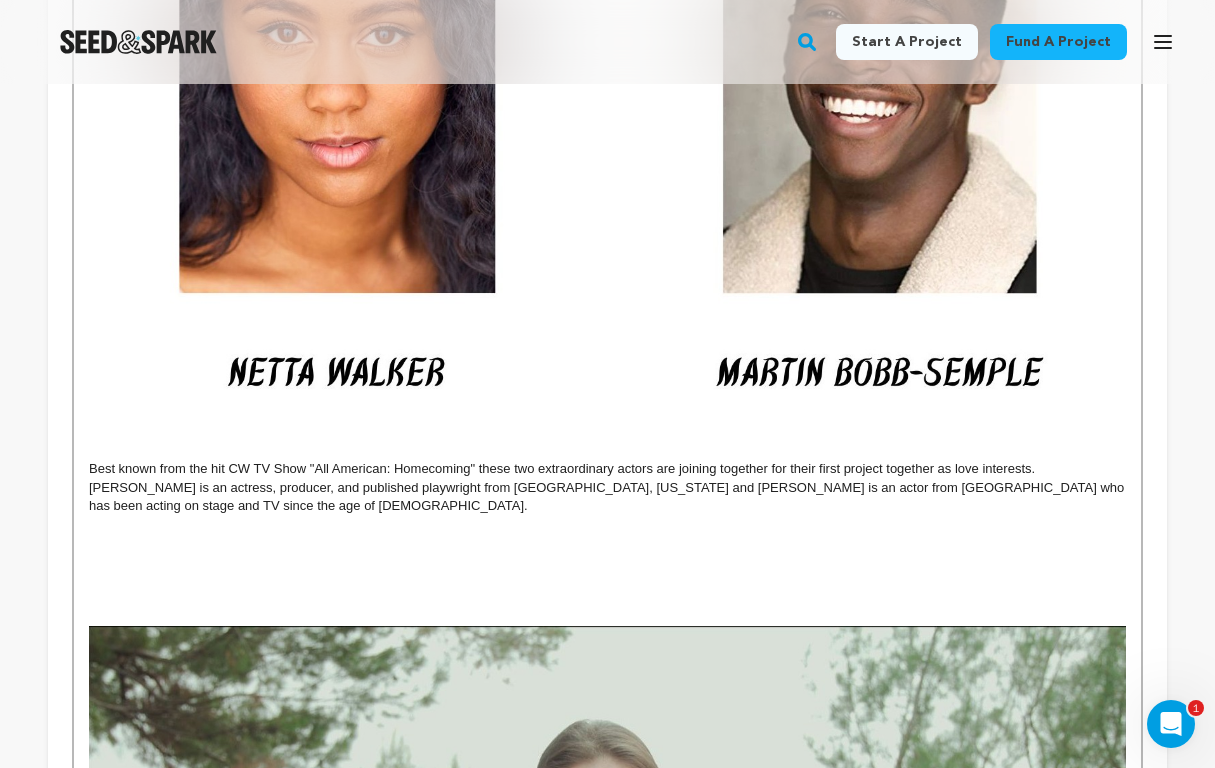 scroll, scrollTop: 2037, scrollLeft: 0, axis: vertical 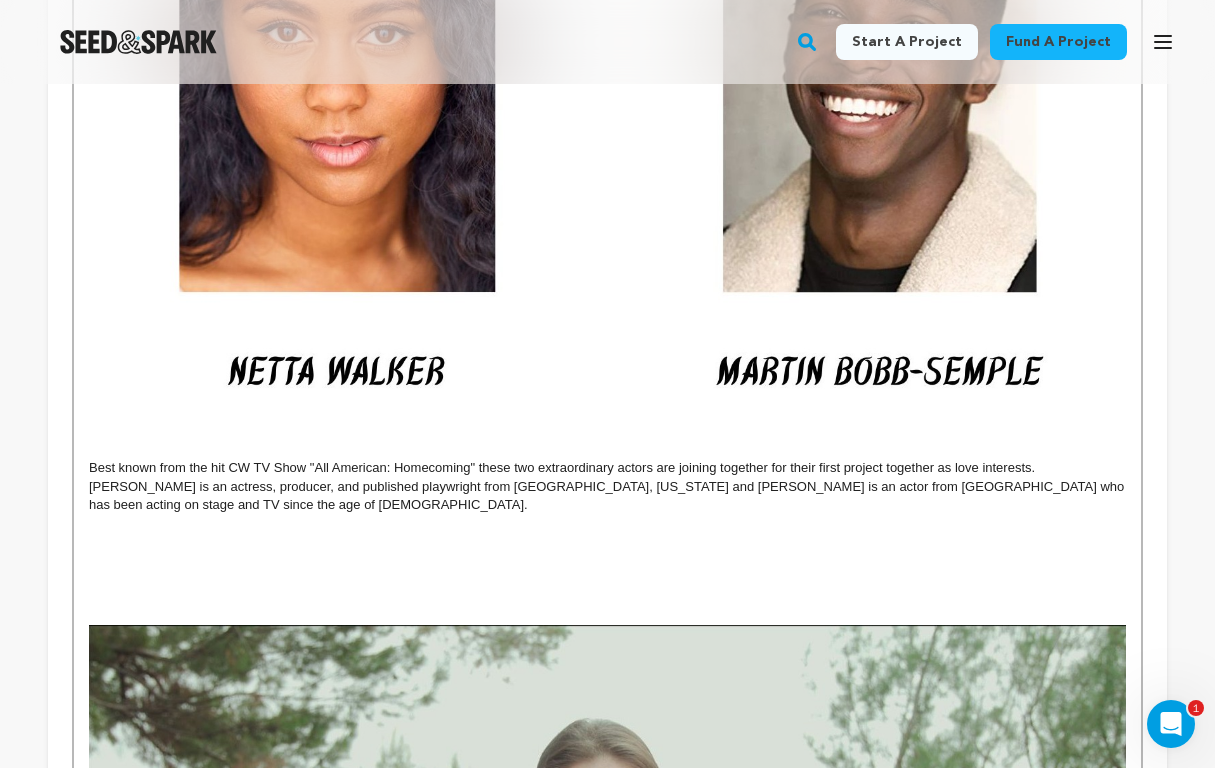 click at bounding box center [607, 524] 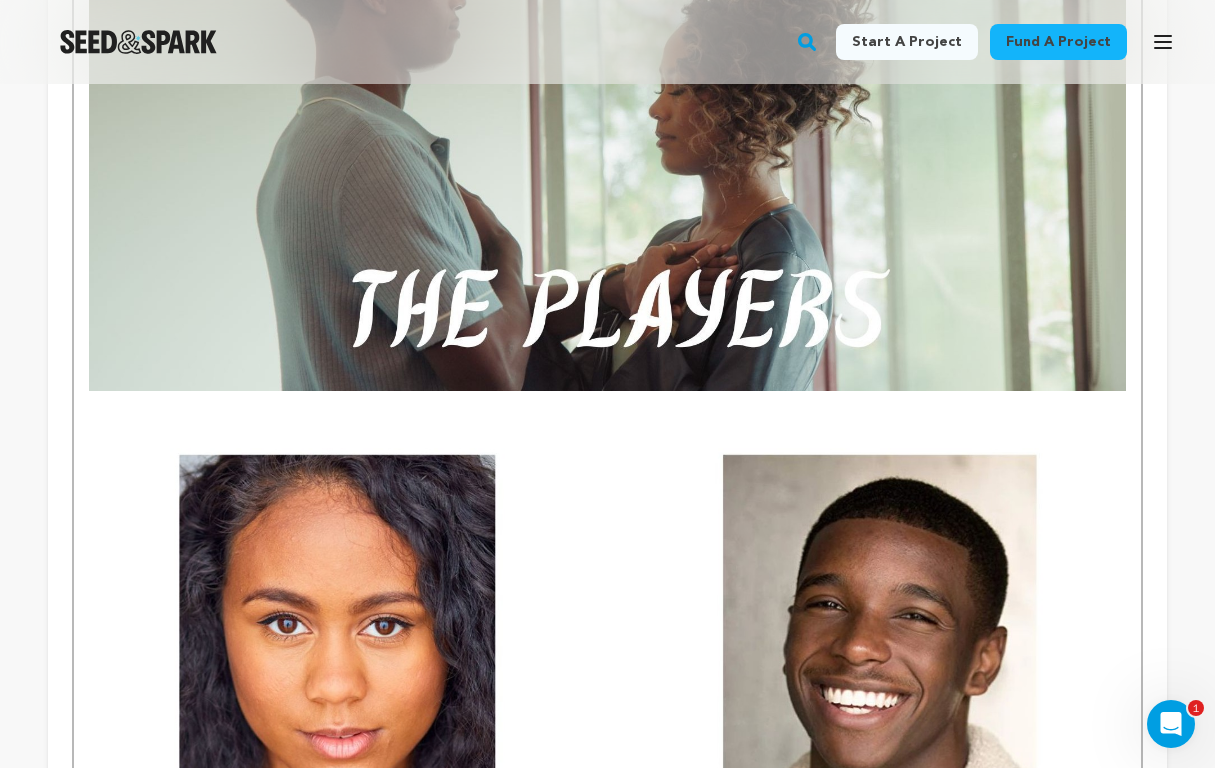 click at bounding box center (607, 721) 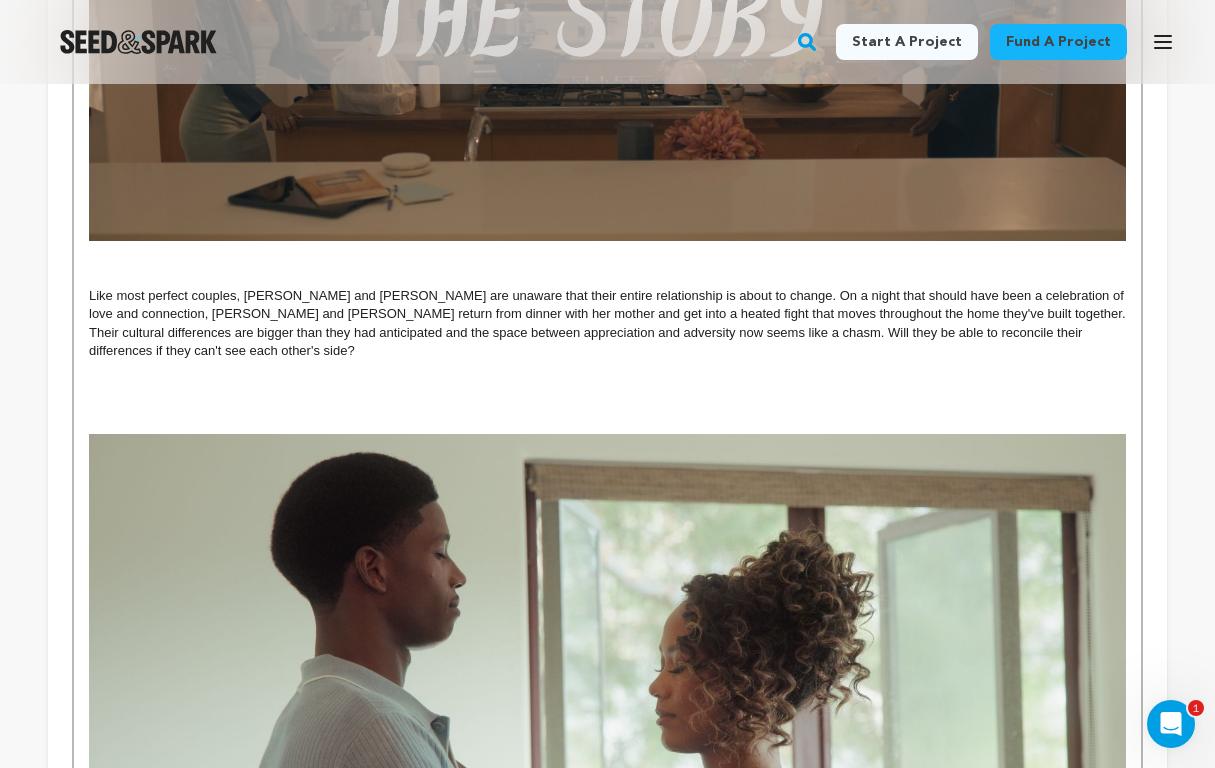 scroll, scrollTop: 866, scrollLeft: 0, axis: vertical 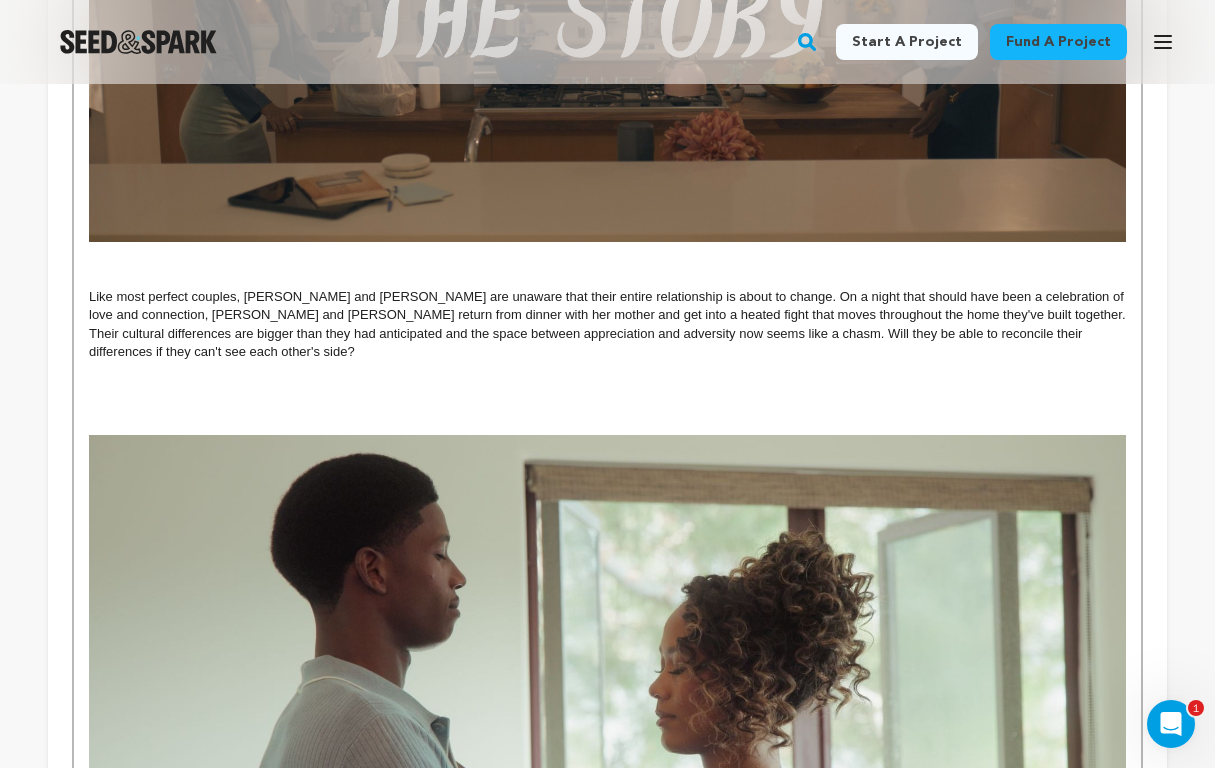 click at bounding box center [607, 371] 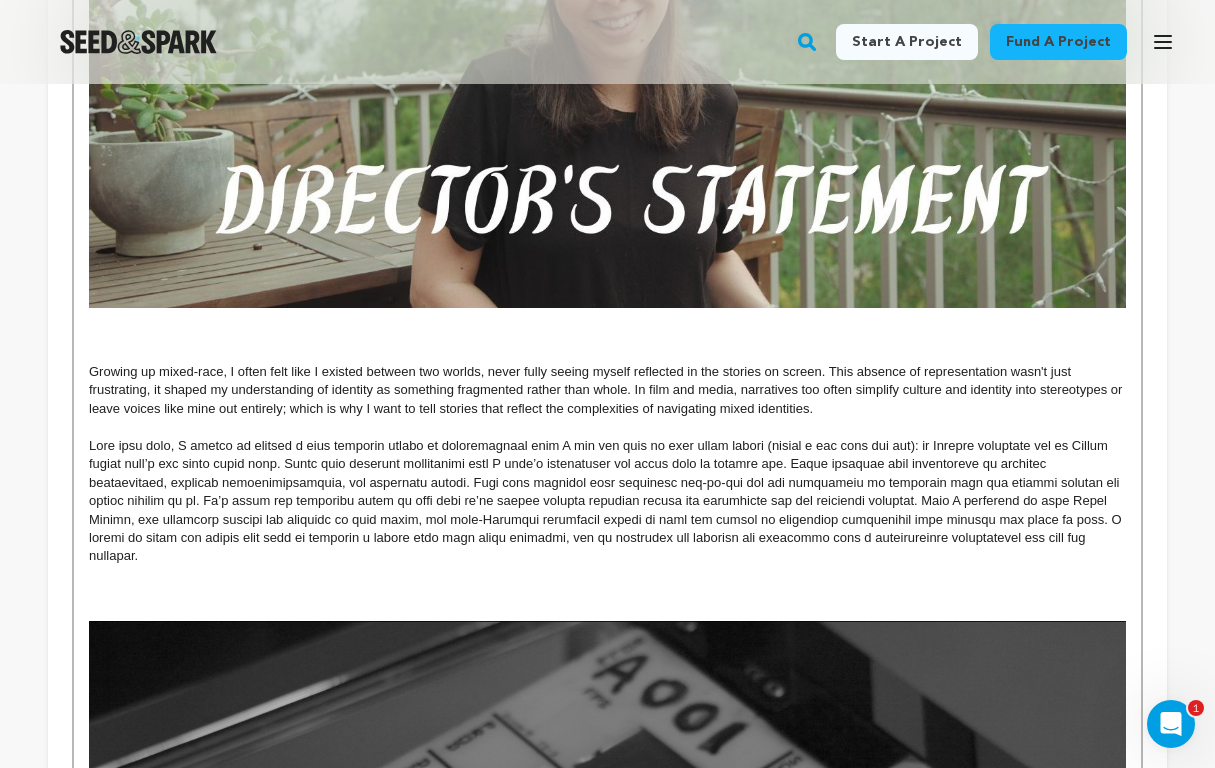 scroll, scrollTop: 2826, scrollLeft: 0, axis: vertical 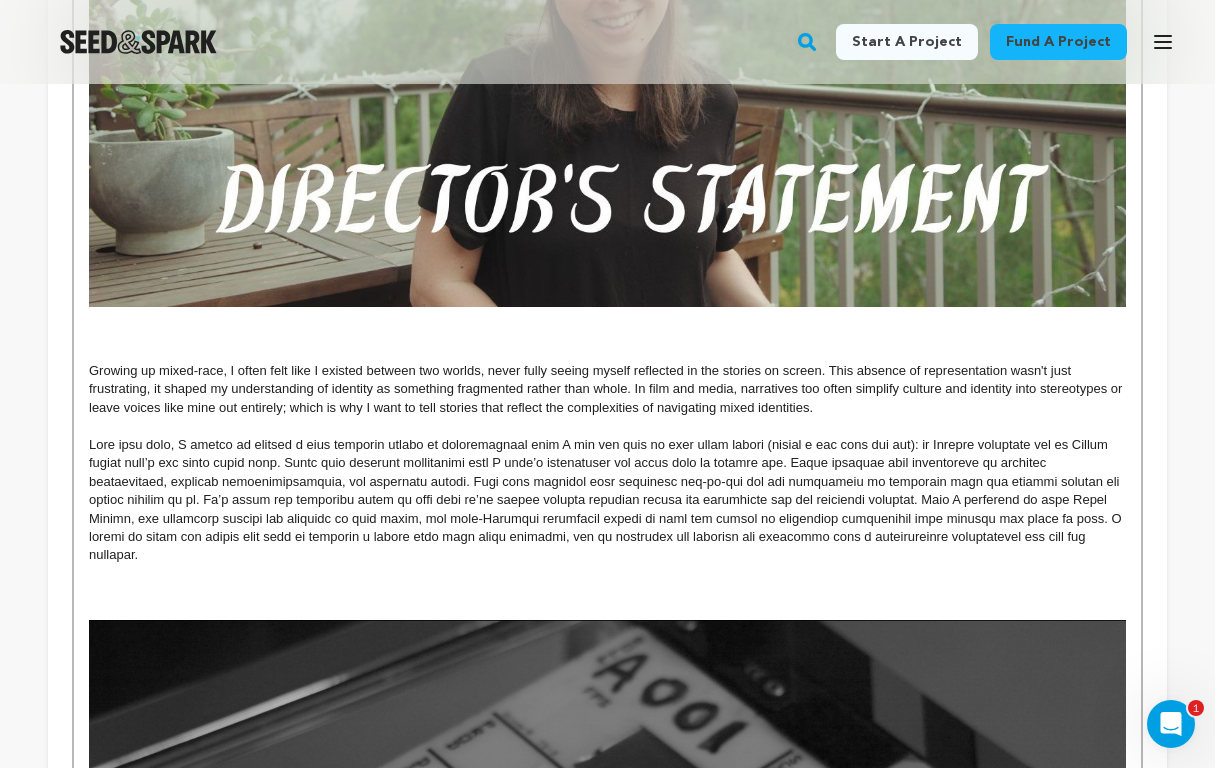 click at bounding box center (607, 334) 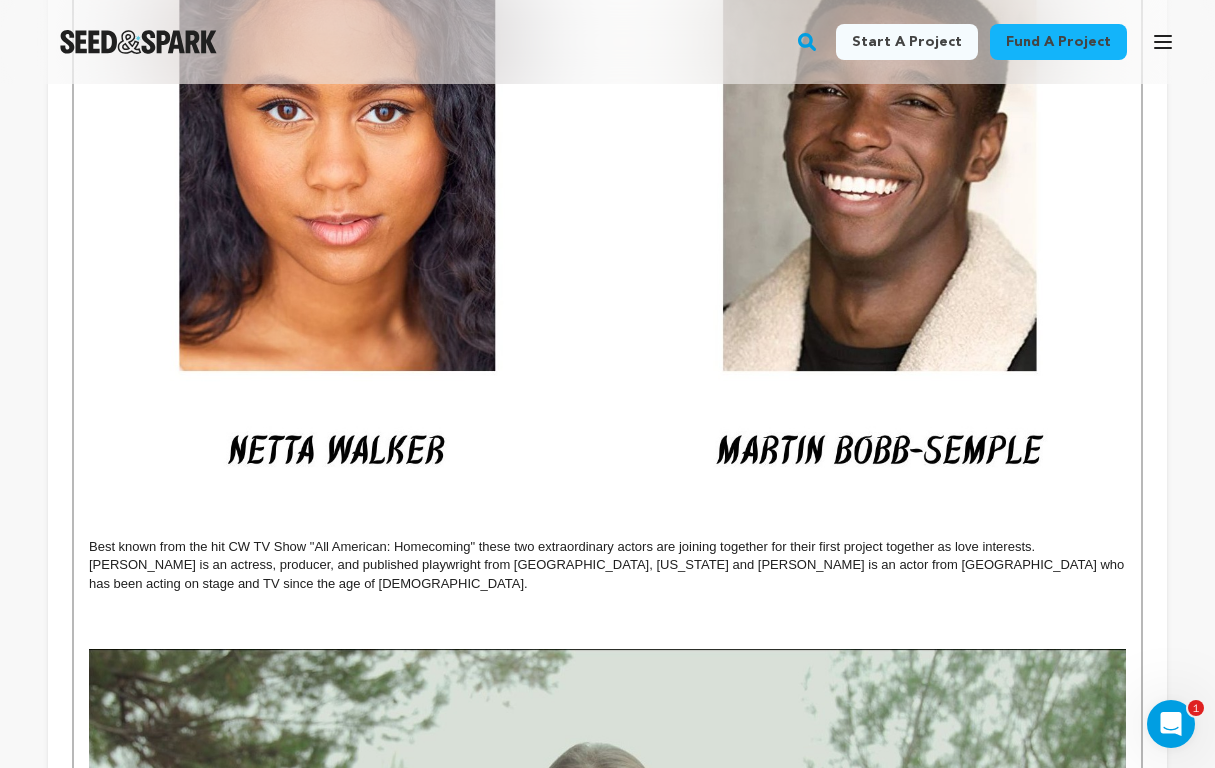 scroll, scrollTop: 1939, scrollLeft: 0, axis: vertical 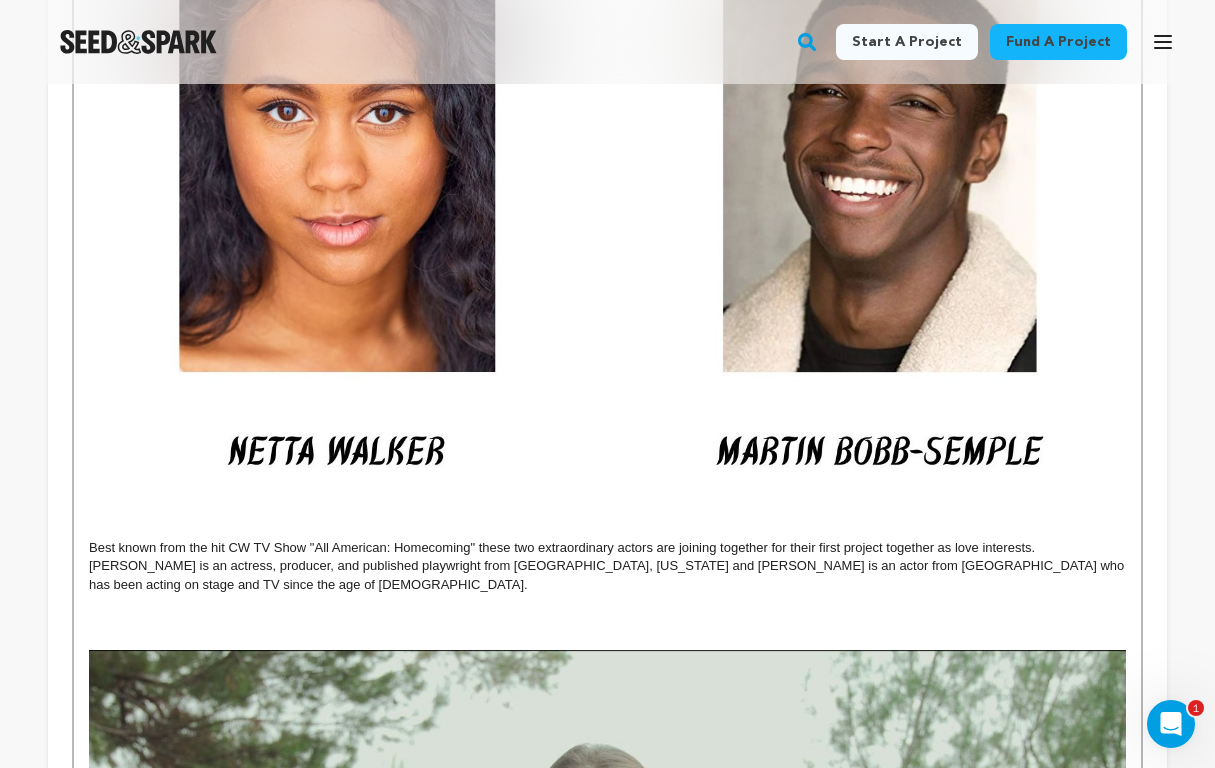 click at bounding box center (607, 529) 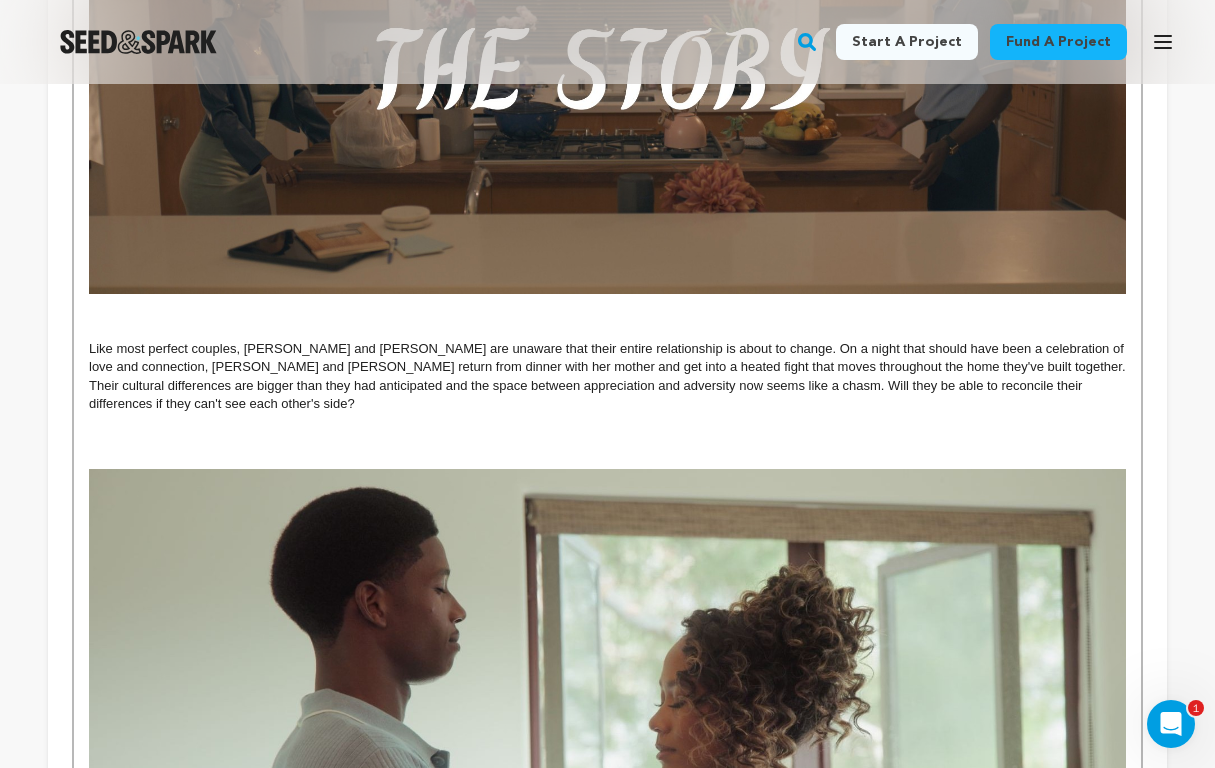 scroll, scrollTop: 812, scrollLeft: 0, axis: vertical 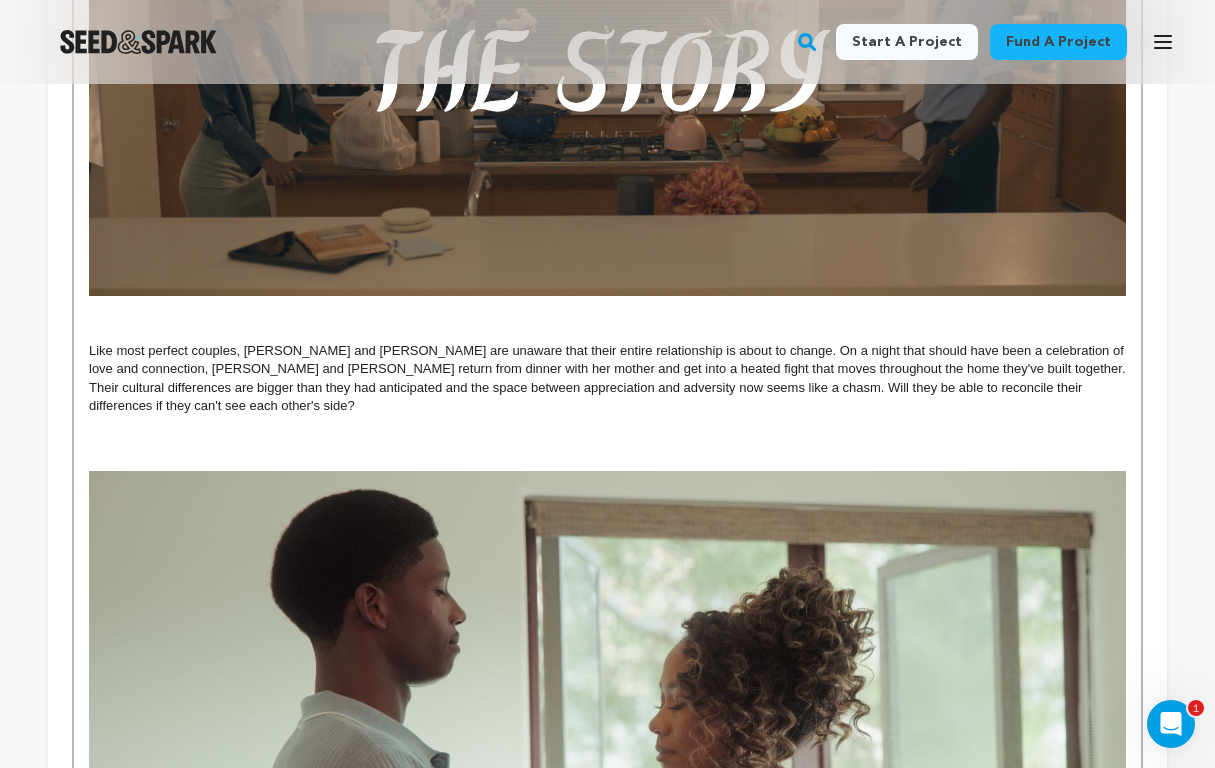 click at bounding box center (607, 305) 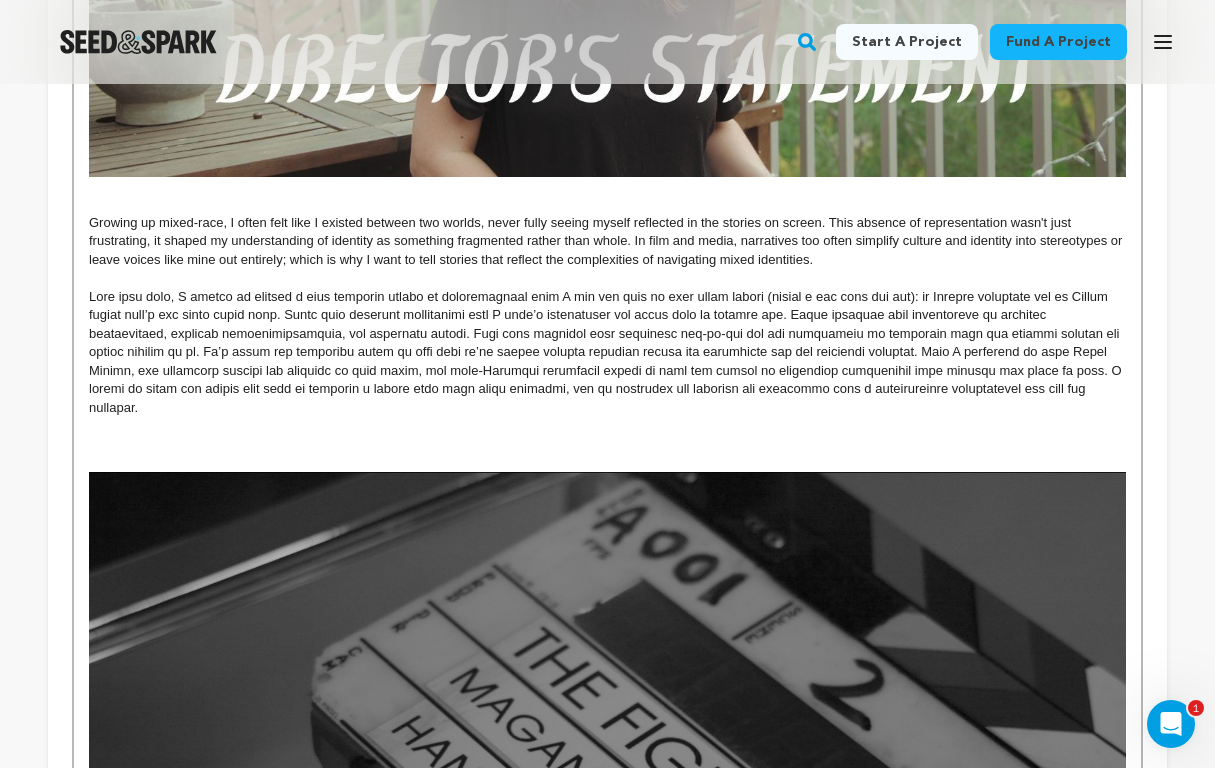 scroll, scrollTop: 2960, scrollLeft: 0, axis: vertical 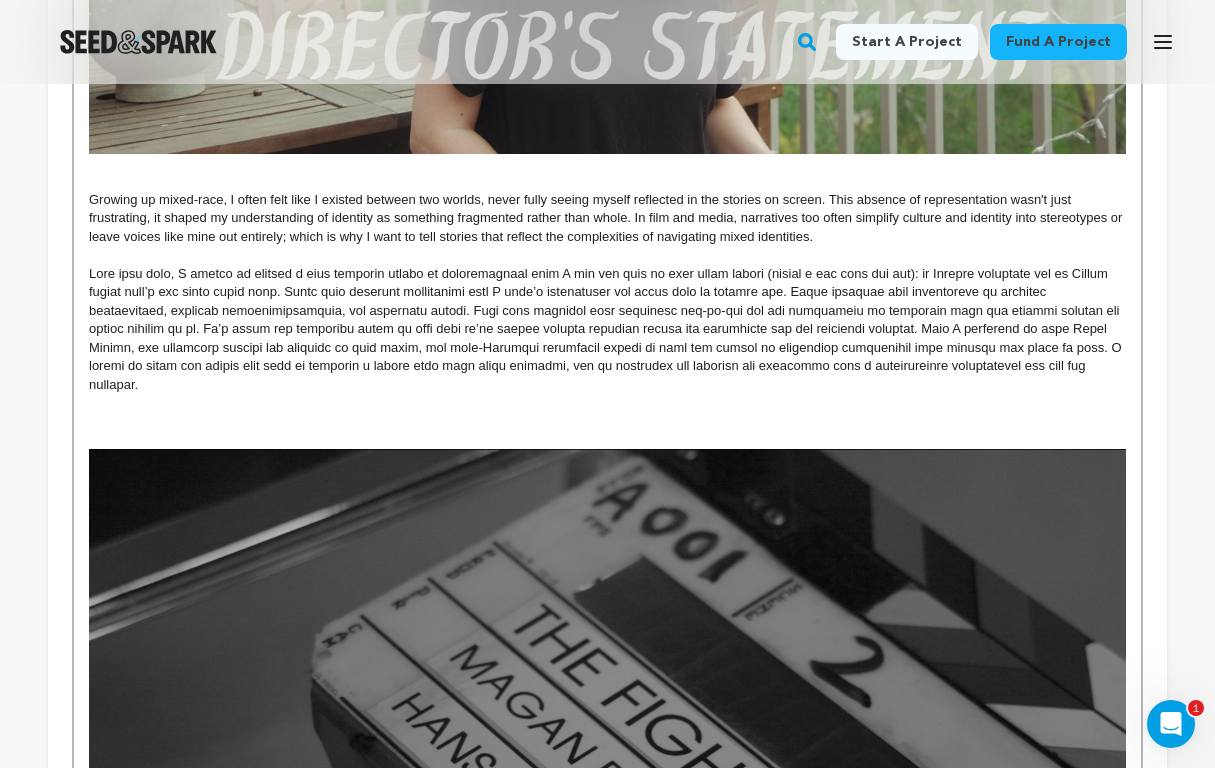 click at bounding box center (607, 403) 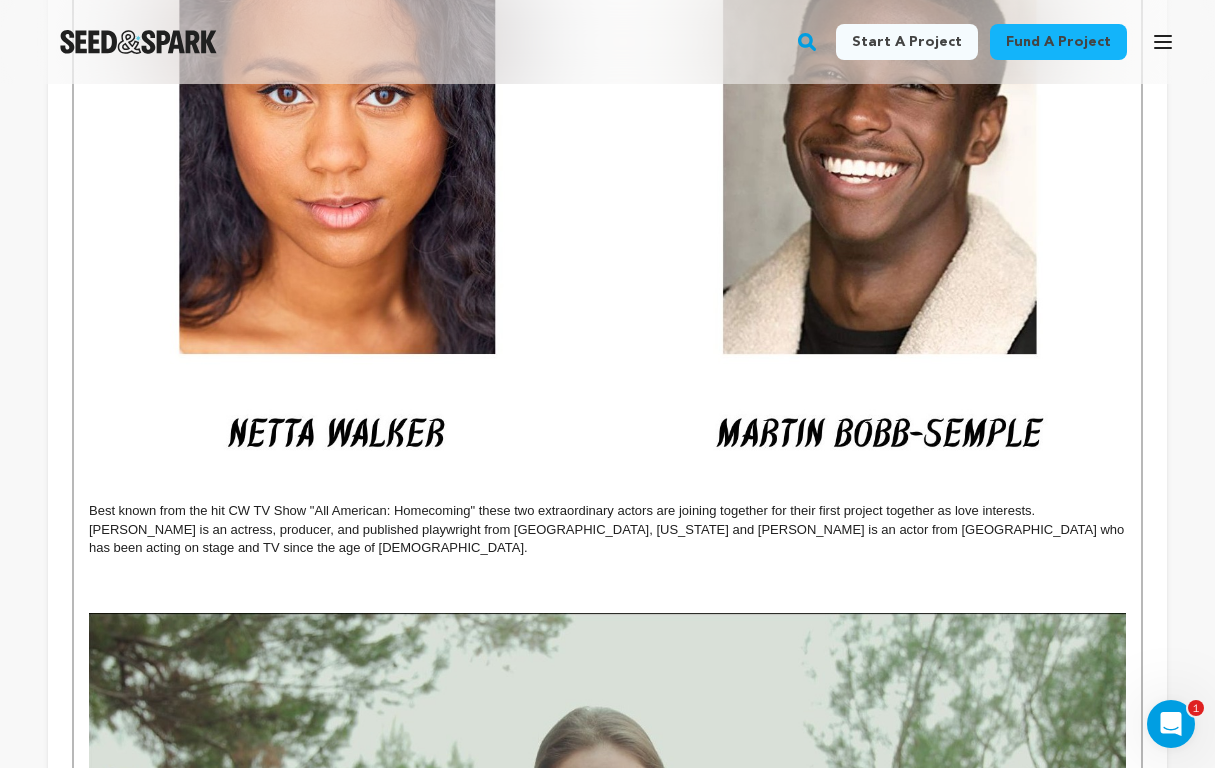 scroll, scrollTop: 1956, scrollLeft: 0, axis: vertical 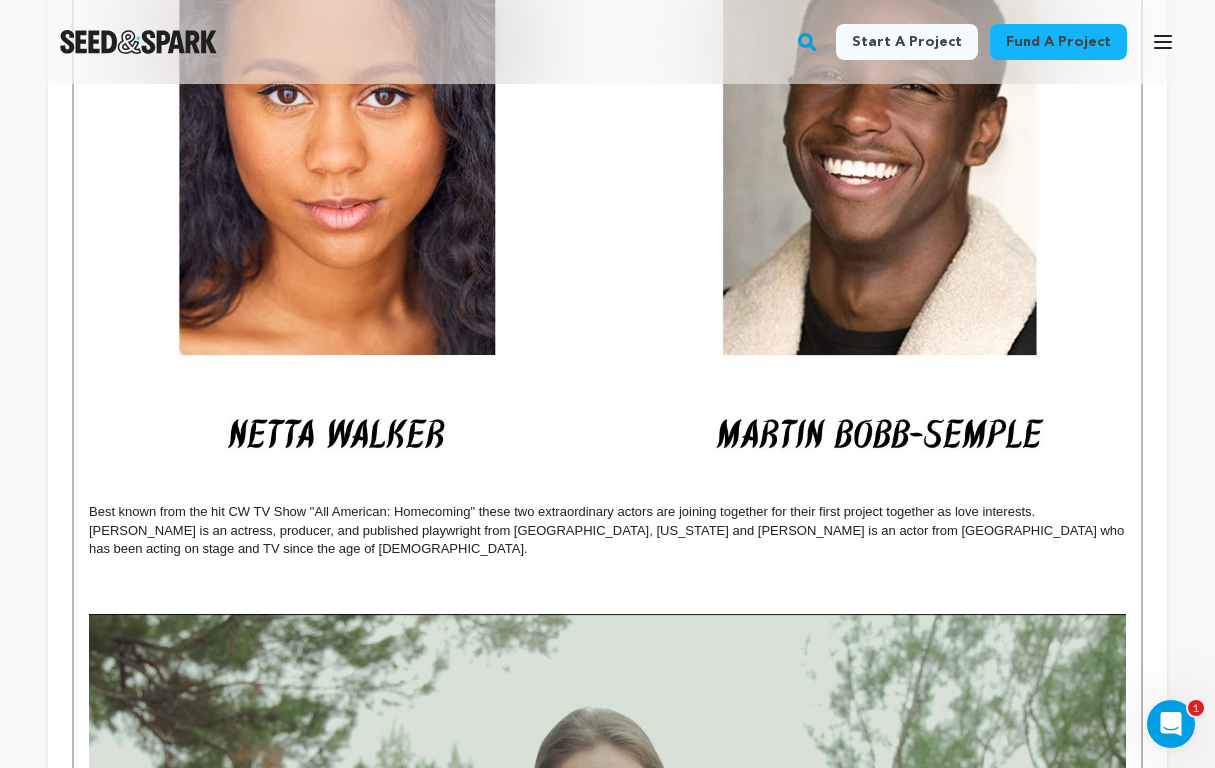 click at bounding box center [607, 568] 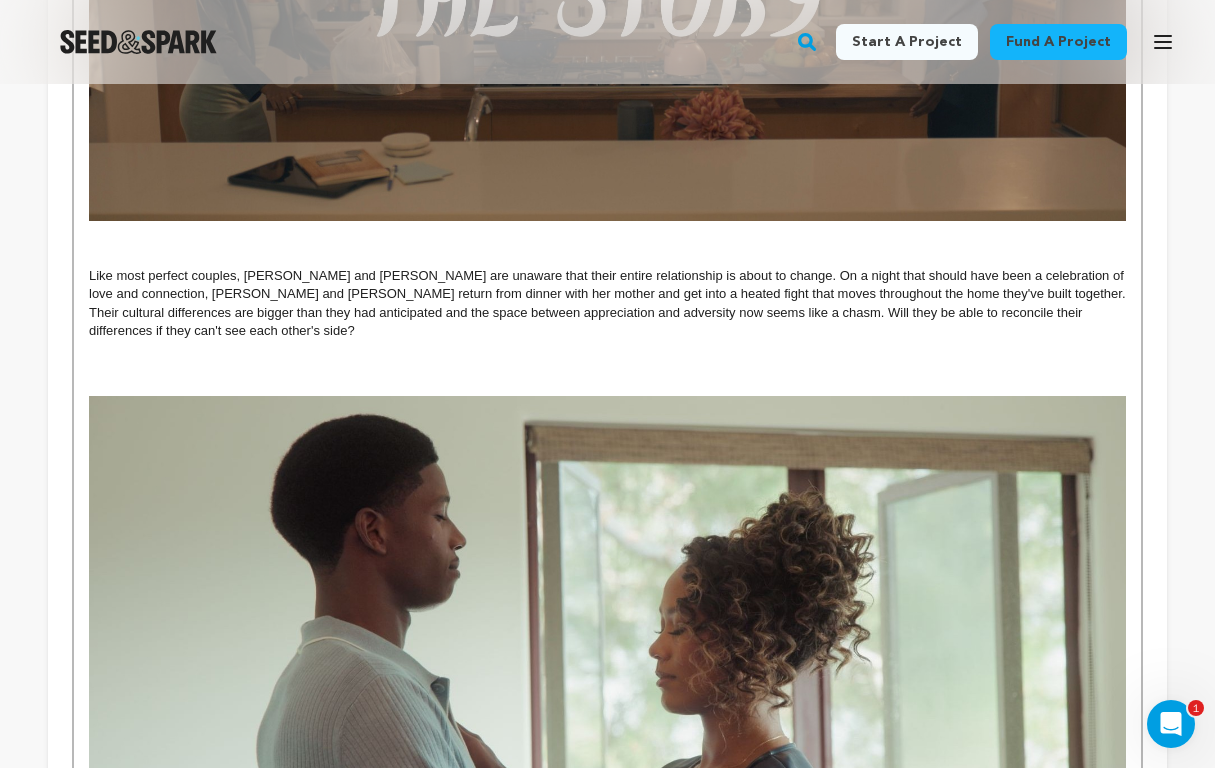 scroll, scrollTop: 886, scrollLeft: 0, axis: vertical 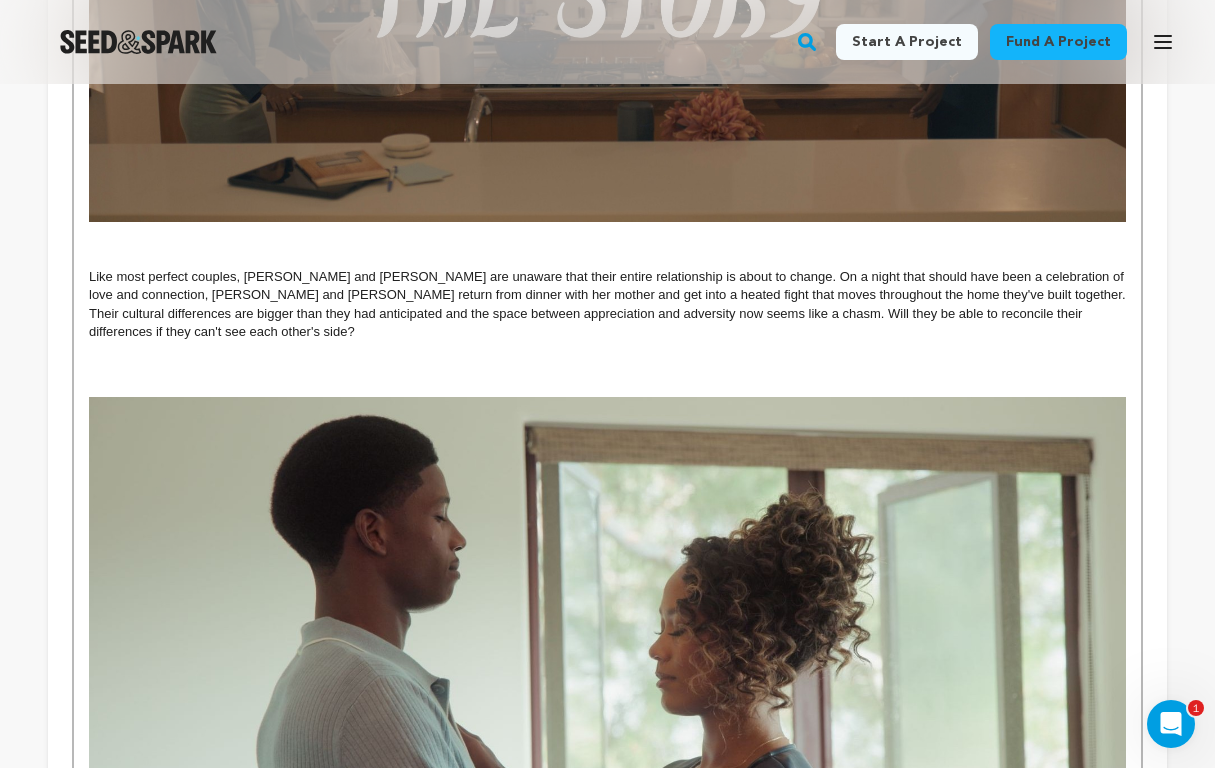 click at bounding box center [607, 254] 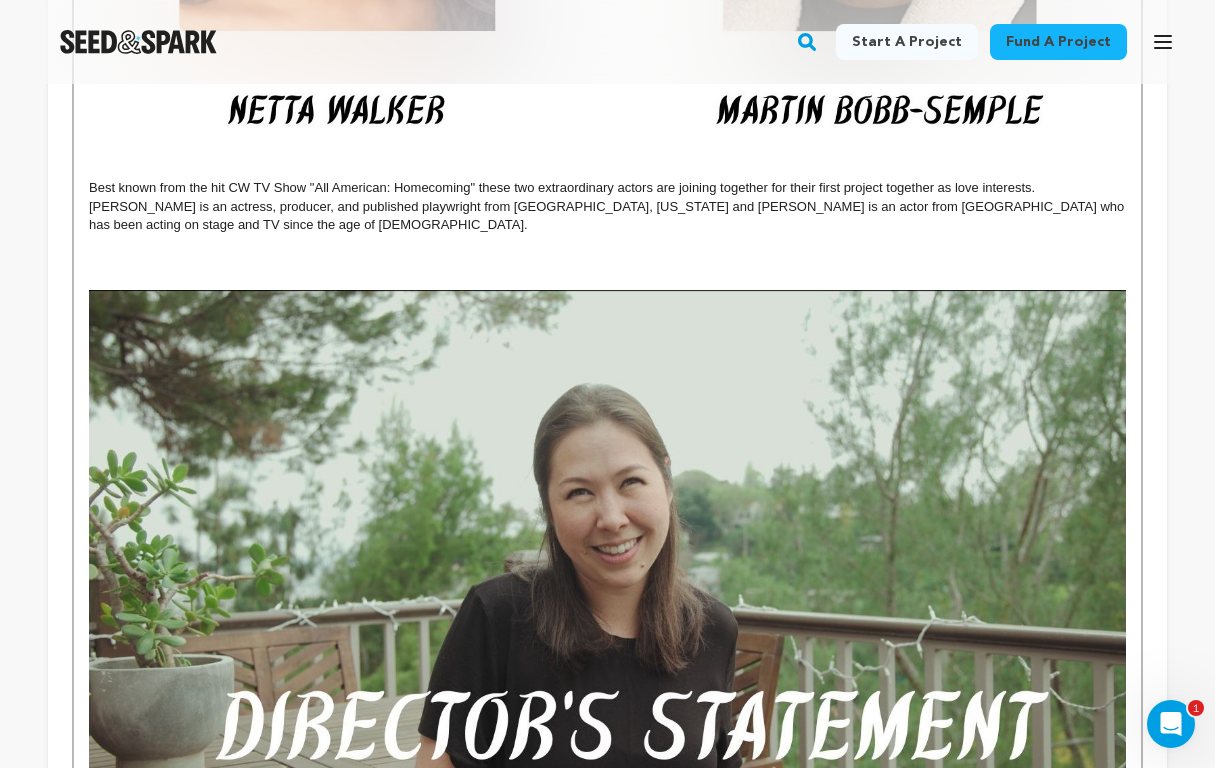 scroll, scrollTop: 2272, scrollLeft: 0, axis: vertical 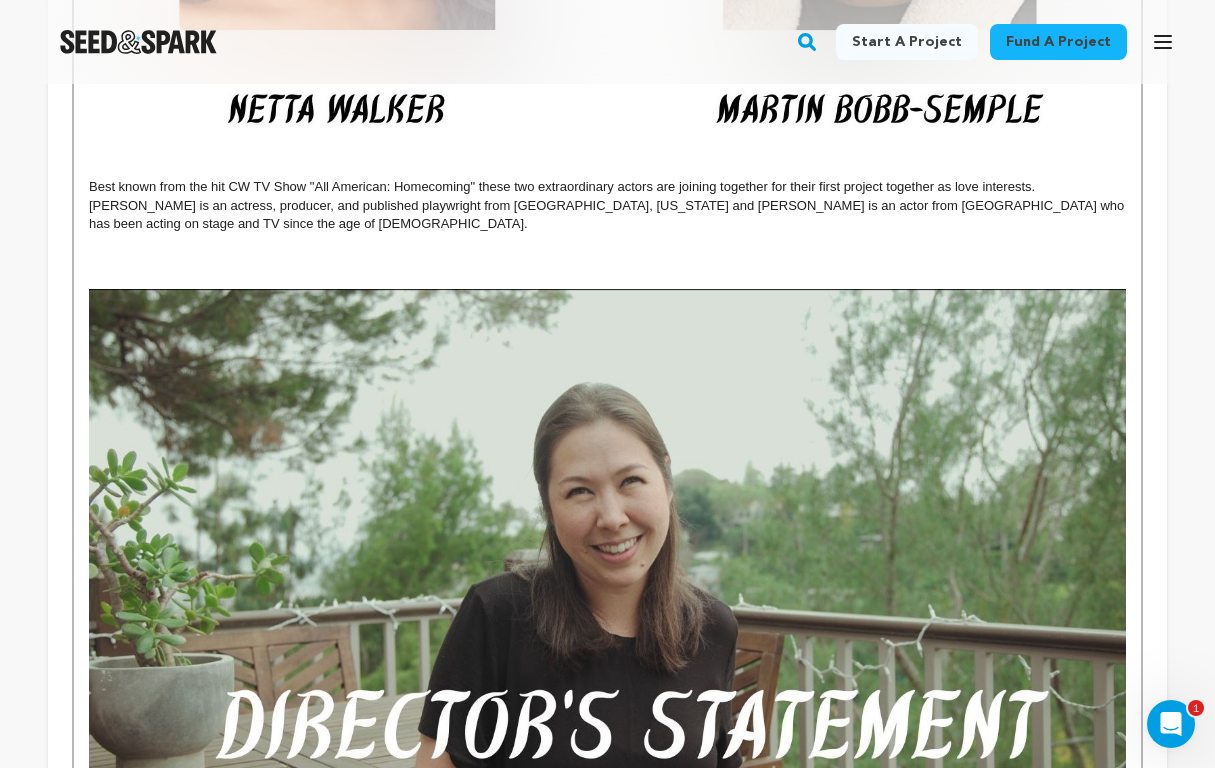 click on "Like most perfect couples, Violet and Jamie are unaware that their entire relationship is about to change. On a night that should have been a celebration of love and connection, Violet and Jamie return from dinner with her mother and get into a heated fight that moves throughout the home they've built together.  Their cultural differences are bigger than they had anticipated and the space between appreciation and adversity now seems like a chasm. Will they be able to reconcile their differences if they can't see each other's side? Best known from the hit CW TV Show "All American: Homecoming" these two extraordinary actors are joining together for their first project together as love interests. Netta Walker is an actress, producer, and published playwright from Jacksonville, Florida and Martin Bobb-Semple is an actor from England who has been acting on stage and TV since the age of 9.  ﻿﻿﻿﻿ ﻿ DON'T YOU WANT TO SEE WHAT HAPPENS NEXT? Thank you for your interest in our film and support!" at bounding box center (607, 1134) 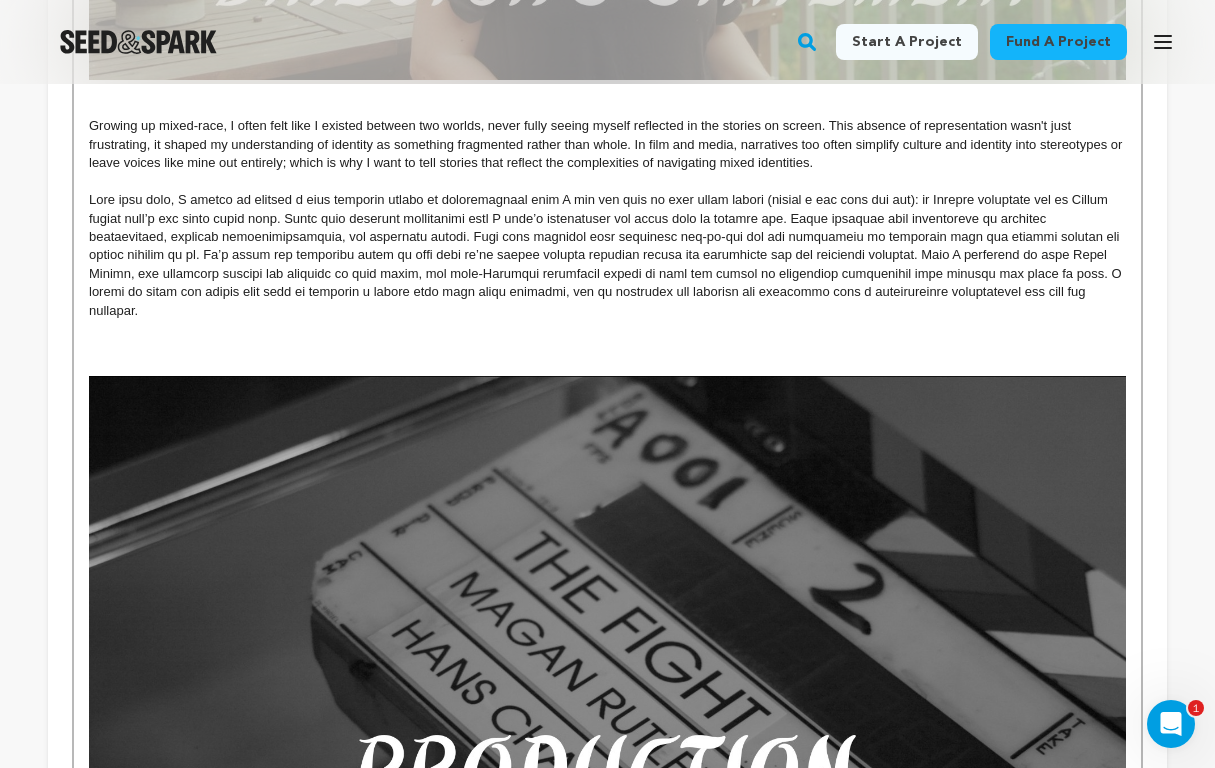 scroll, scrollTop: 3010, scrollLeft: 0, axis: vertical 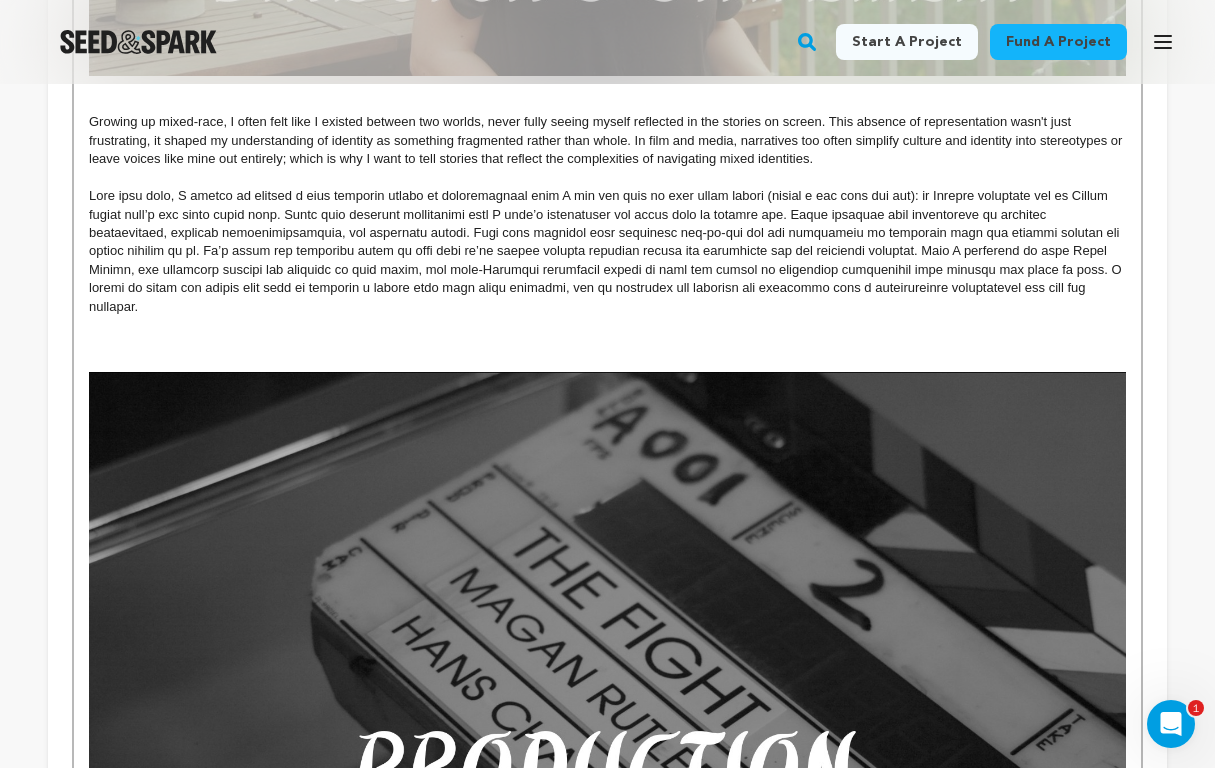 click on "Like most perfect couples, Violet and Jamie are unaware that their entire relationship is about to change. On a night that should have been a celebration of love and connection, Violet and Jamie return from dinner with her mother and get into a heated fight that moves throughout the home they've built together.  Their cultural differences are bigger than they had anticipated and the space between appreciation and adversity now seems like a chasm. Will they be able to reconcile their differences if they can't see each other's side? Best known from the hit CW TV Show "All American: Homecoming" these two extraordinary actors are joining together for their first project together as love interests. Netta Walker is an actress, producer, and published playwright from Jacksonville, Florida and Martin Bobb-Semple is an actor from England who has been acting on stage and TV since the age of 9.  ﻿﻿﻿﻿ ﻿ DON'T YOU WANT TO SEE WHAT HAPPENS NEXT? Thank you for your interest in our film and support!" at bounding box center [607, 387] 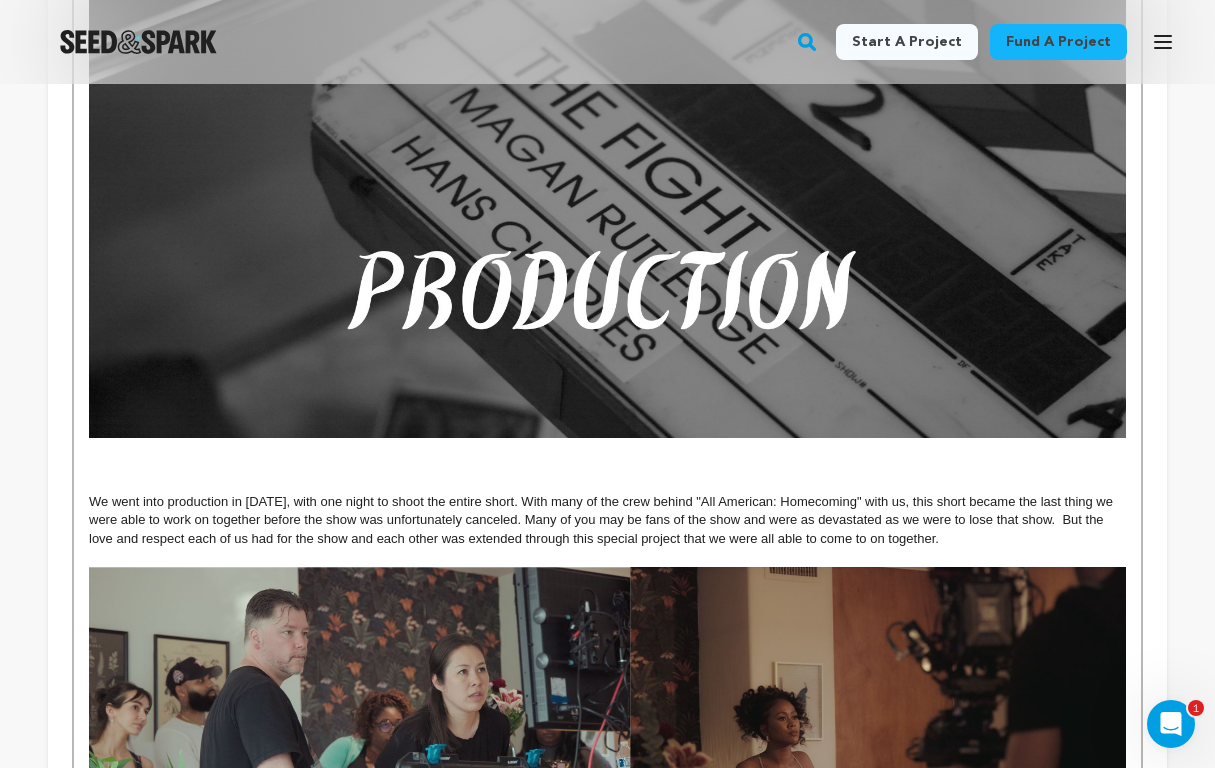 scroll, scrollTop: 3587, scrollLeft: 0, axis: vertical 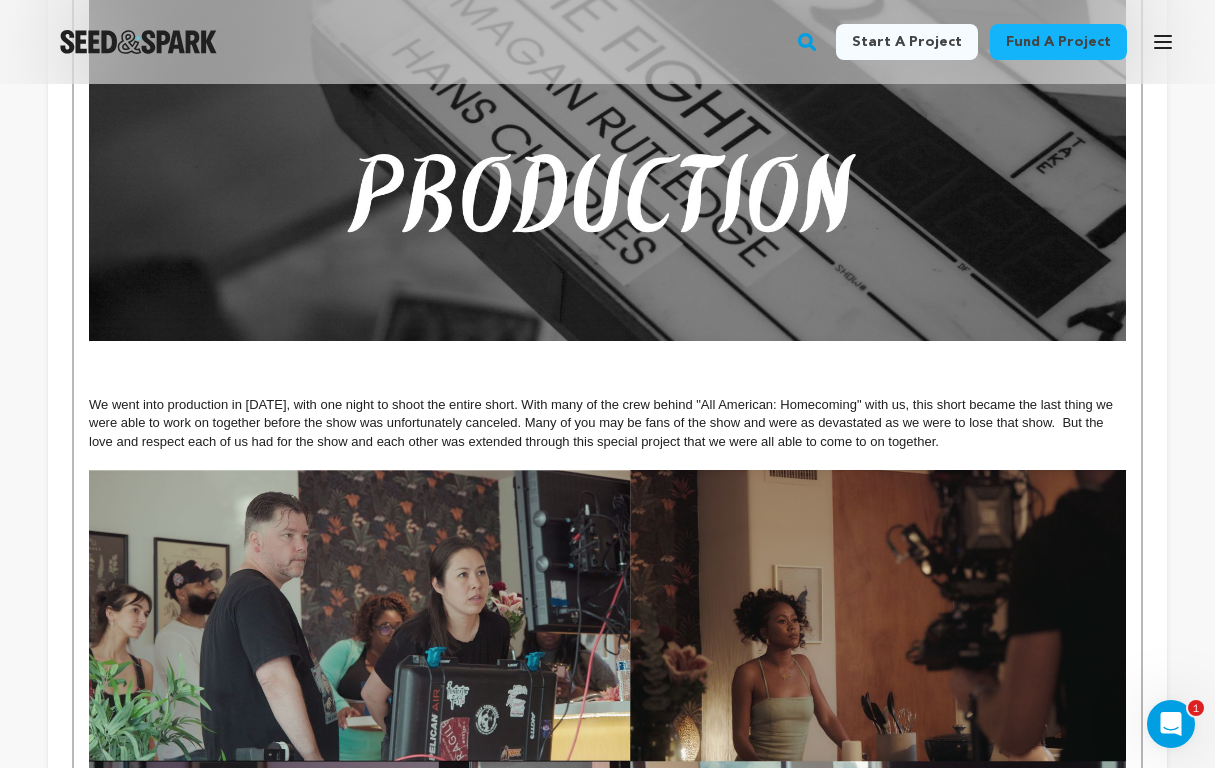 click on "Like most perfect couples, Violet and Jamie are unaware that their entire relationship is about to change. On a night that should have been a celebration of love and connection, Violet and Jamie return from dinner with her mother and get into a heated fight that moves throughout the home they've built together.  Their cultural differences are bigger than they had anticipated and the space between appreciation and adversity now seems like a chasm. Will they be able to reconcile their differences if they can't see each other's side? Best known from the hit CW TV Show "All American: Homecoming" these two extraordinary actors are joining together for their first project together as love interests. Netta Walker is an actress, producer, and published playwright from Jacksonville, Florida and Martin Bobb-Semple is an actor from England who has been acting on stage and TV since the age of 9.  ﻿﻿﻿﻿ ﻿ DON'T YOU WANT TO SEE WHAT HAPPENS NEXT? Thank you for your interest in our film and support!" at bounding box center [607, -190] 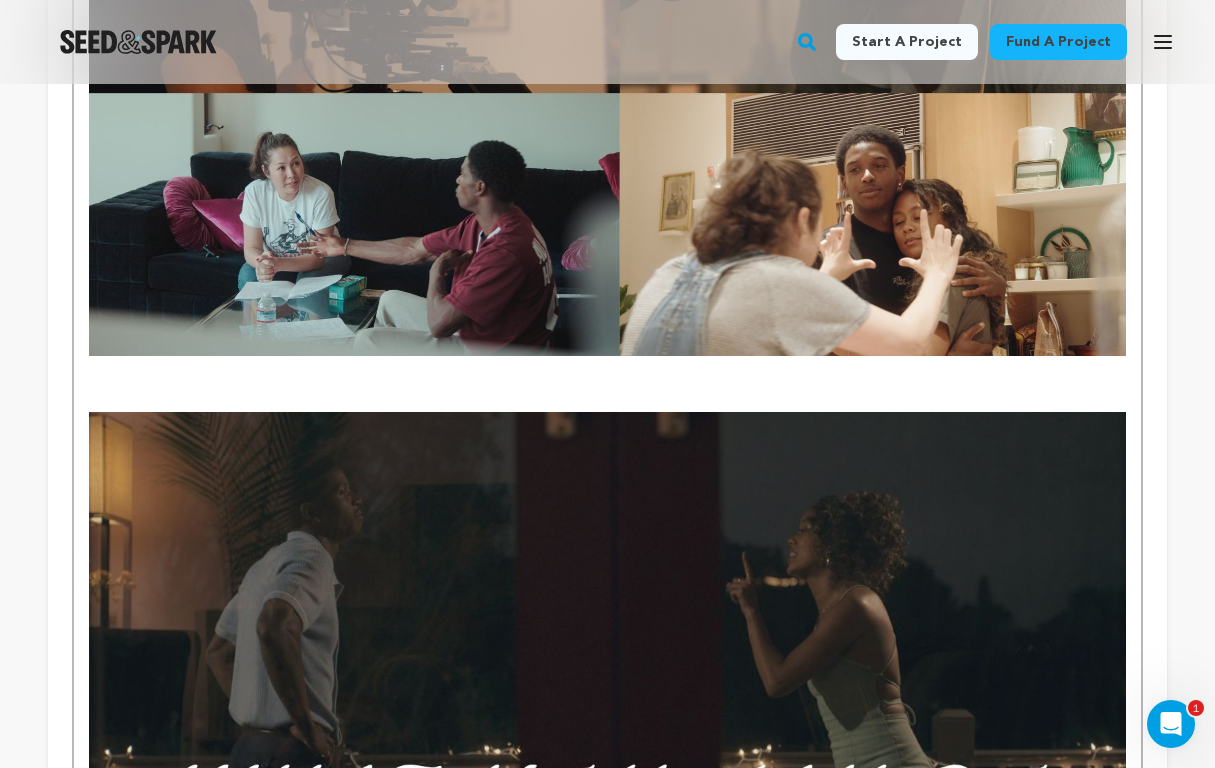 scroll, scrollTop: 4880, scrollLeft: 0, axis: vertical 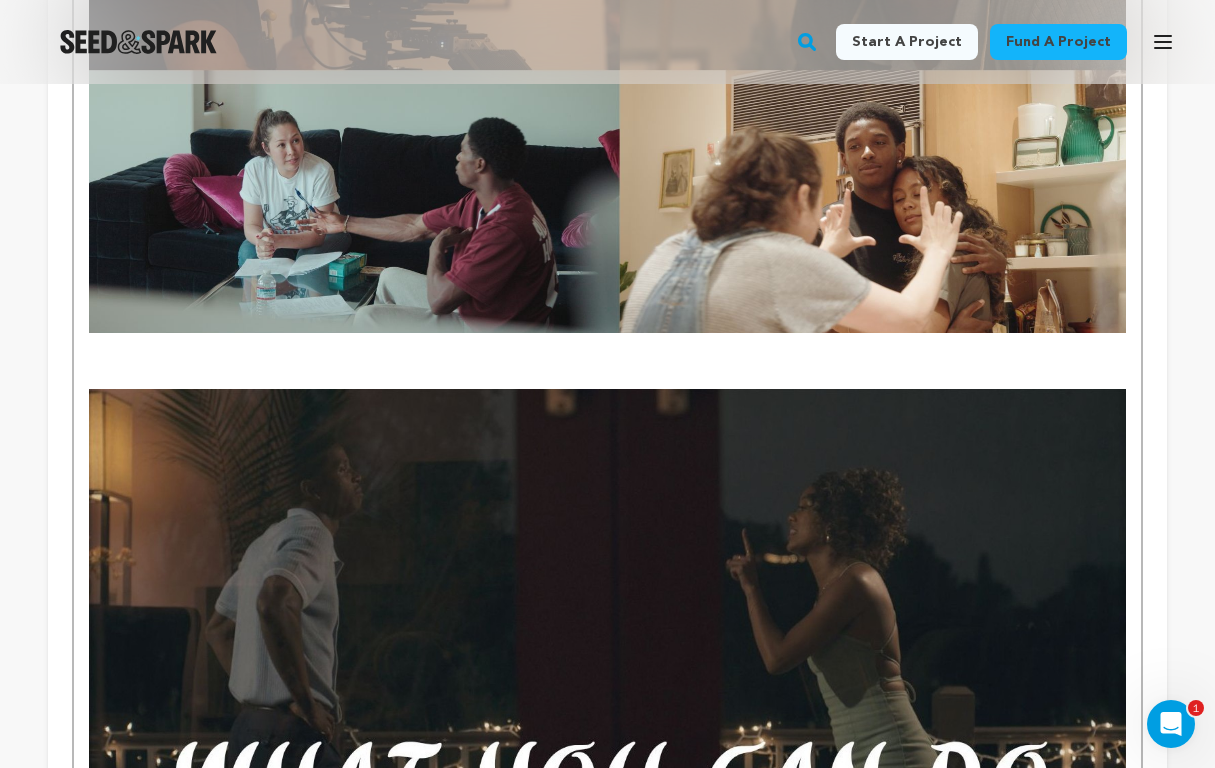 click on "Like most perfect couples, Violet and Jamie are unaware that their entire relationship is about to change. On a night that should have been a celebration of love and connection, Violet and Jamie return from dinner with her mother and get into a heated fight that moves throughout the home they've built together.  Their cultural differences are bigger than they had anticipated and the space between appreciation and adversity now seems like a chasm. Will they be able to reconcile their differences if they can't see each other's side? Best known from the hit CW TV Show "All American: Homecoming" these two extraordinary actors are joining together for their first project together as love interests. Netta Walker is an actress, producer, and published playwright from Jacksonville, Florida and Martin Bobb-Semple is an actor from England who has been acting on stage and TV since the age of 9.  ﻿﻿﻿﻿ ﻿ DON'T YOU WANT TO SEE WHAT HAPPENS NEXT? Thank you for your interest in our film and support!" at bounding box center [607, -1474] 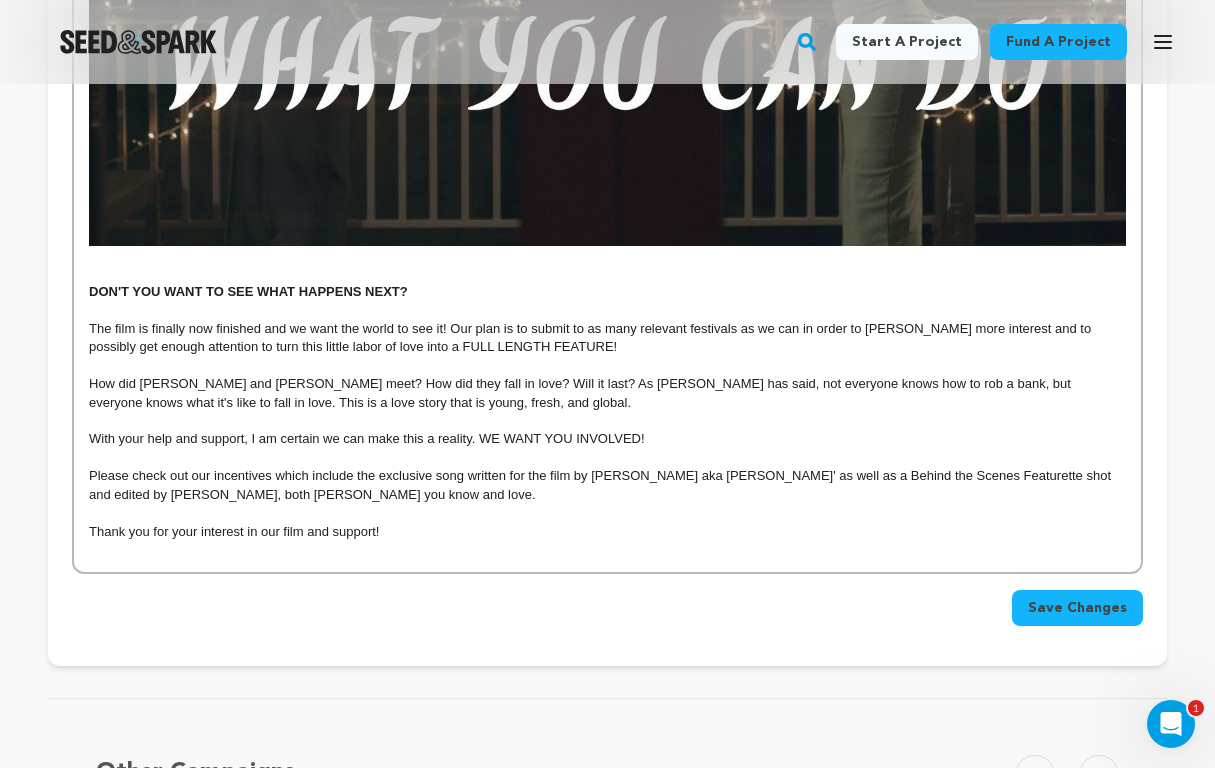 scroll, scrollTop: 5629, scrollLeft: 0, axis: vertical 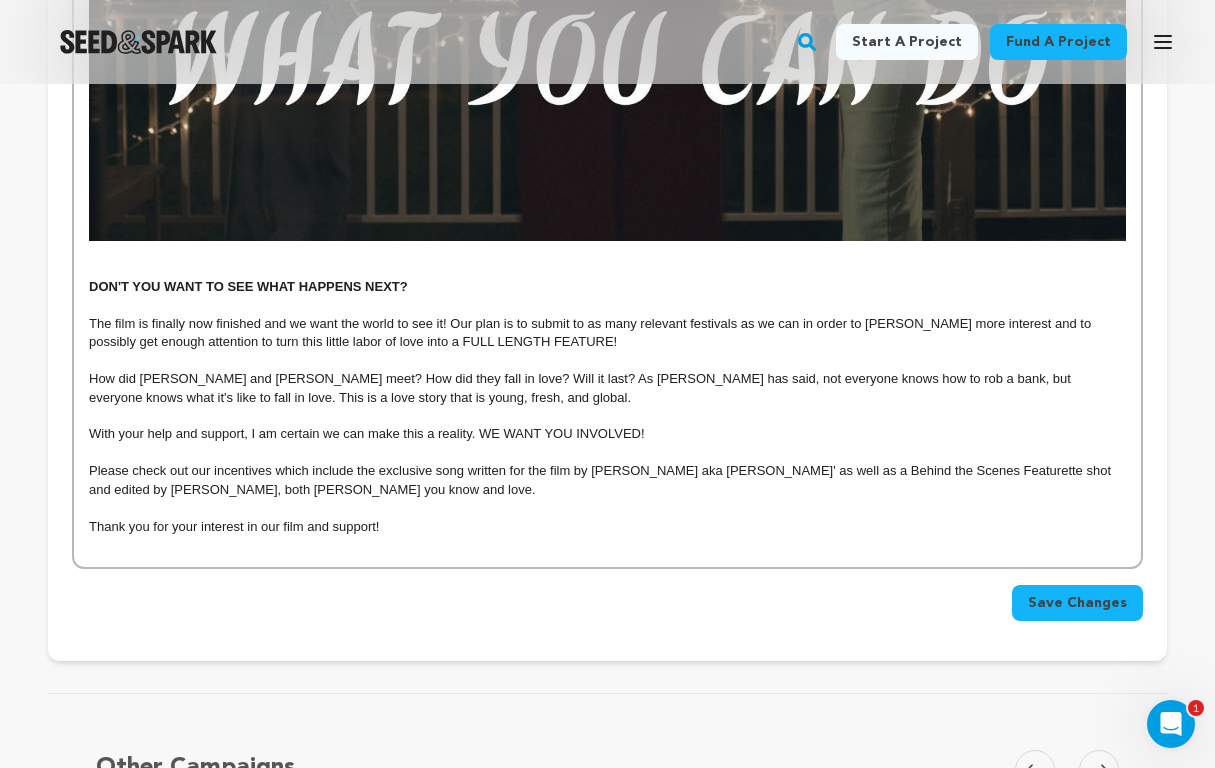 click at bounding box center [607, 250] 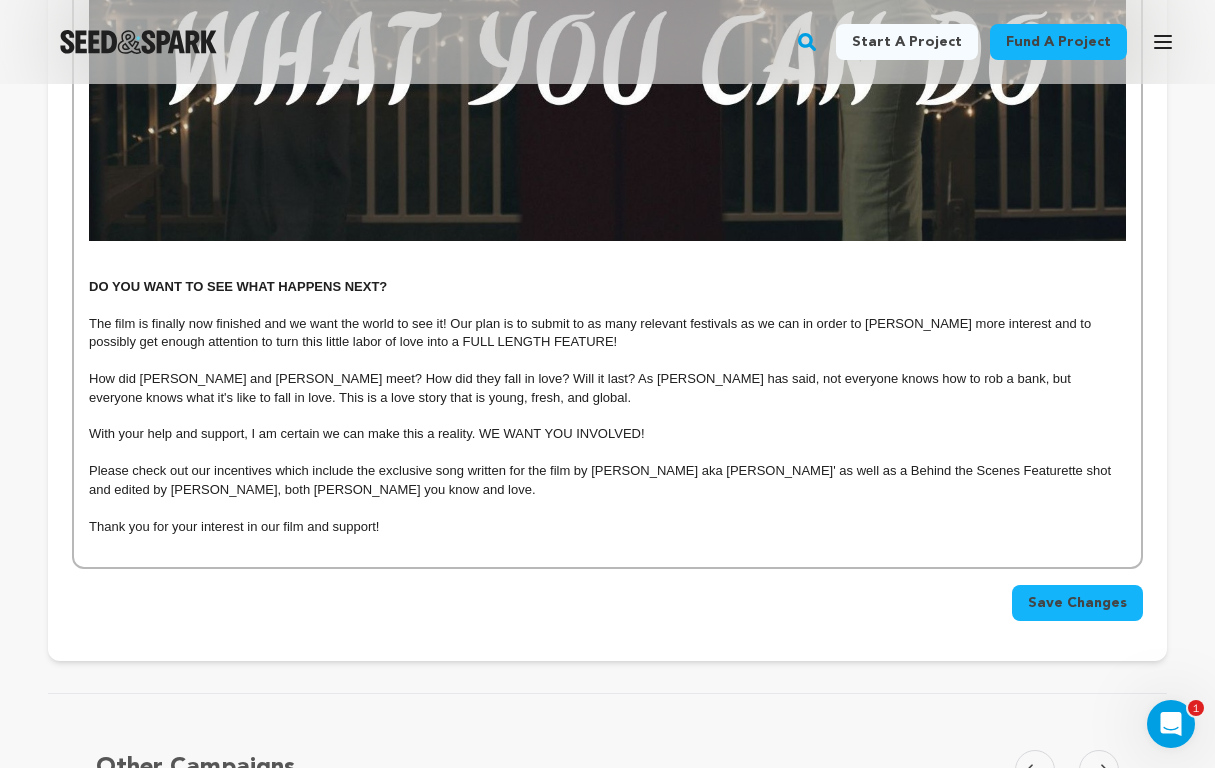 click on "Save Changes" at bounding box center (1077, 603) 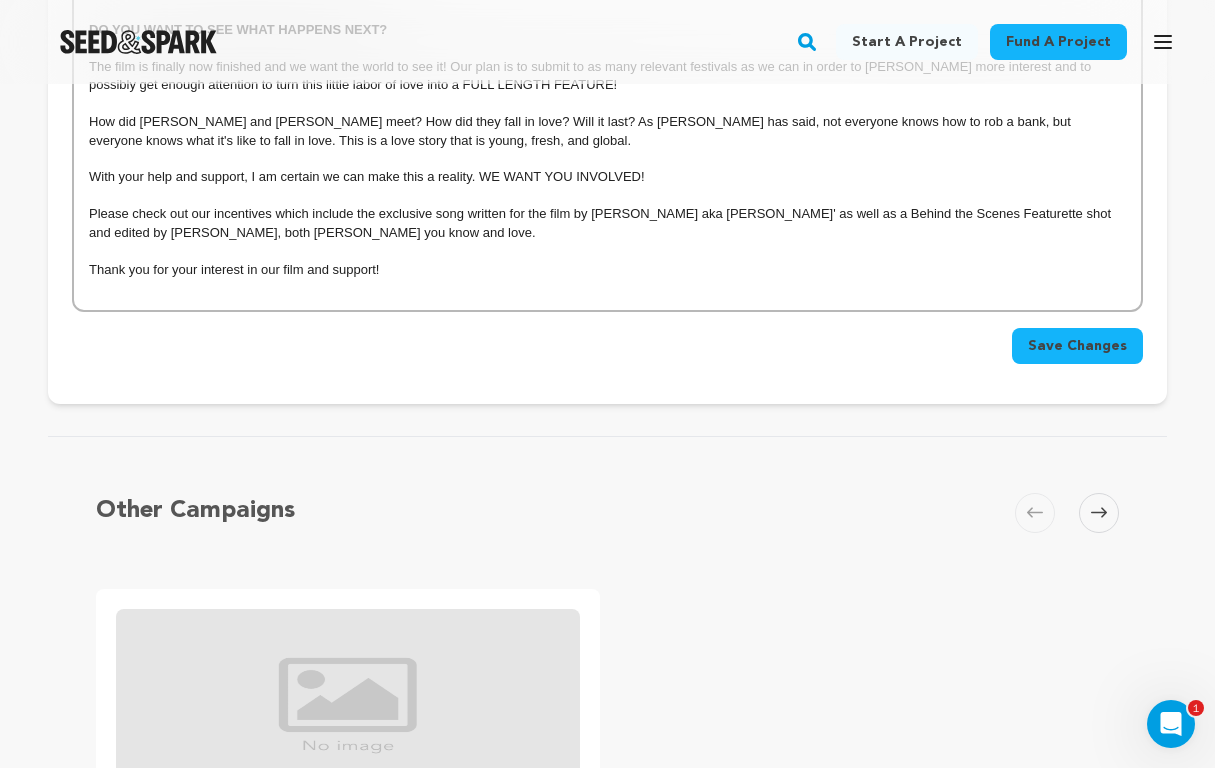 scroll, scrollTop: 5887, scrollLeft: 0, axis: vertical 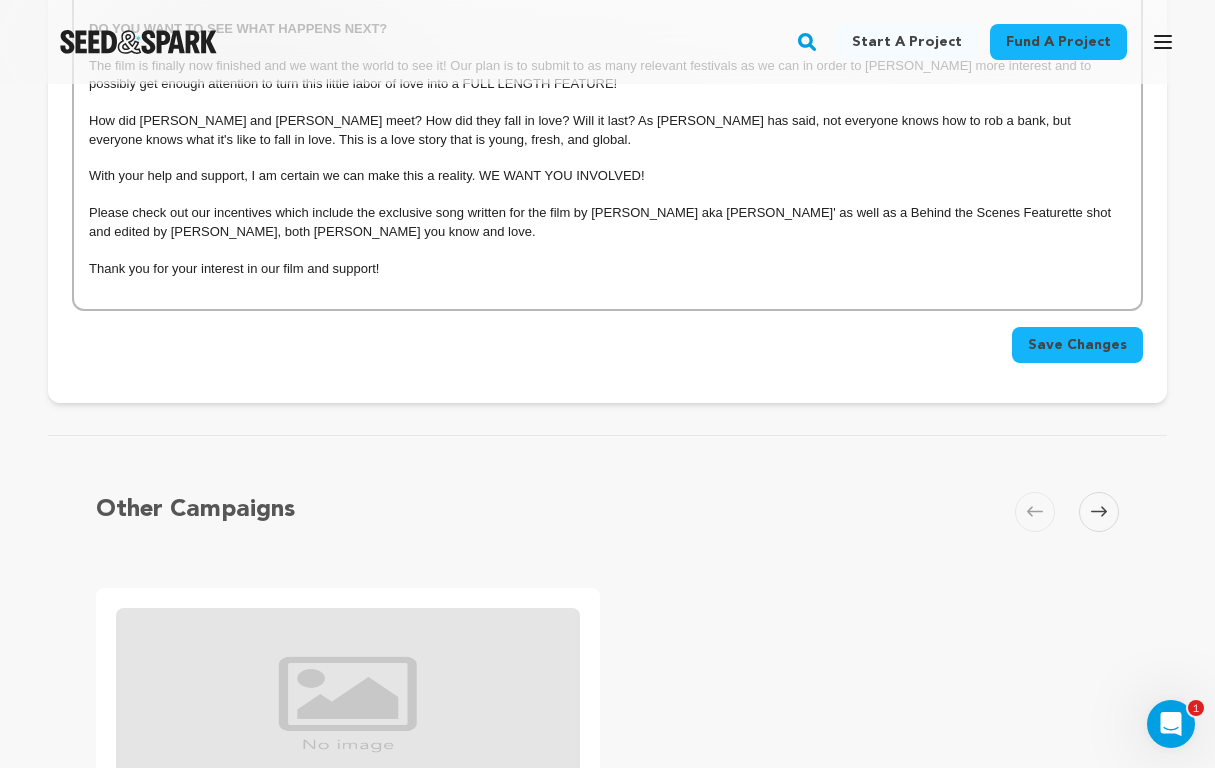 click on "Save Changes" at bounding box center (1077, 345) 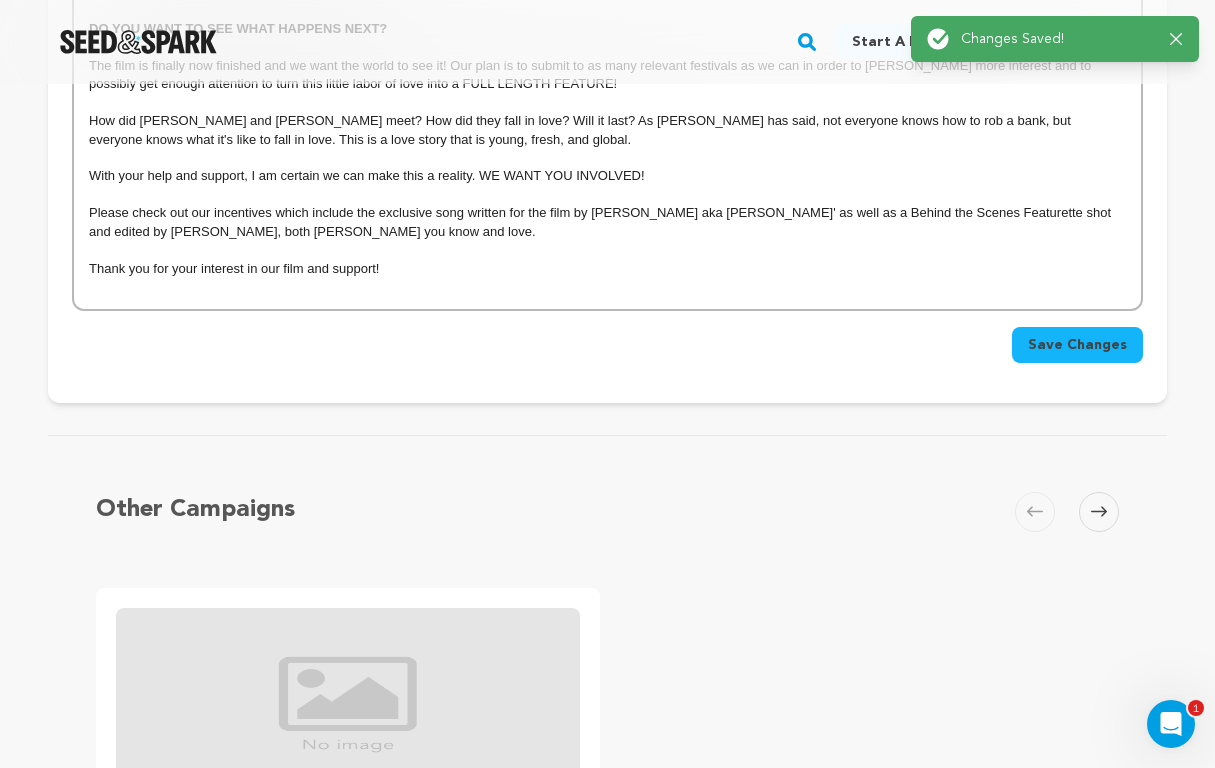 click on "Save Changes" at bounding box center [1077, 345] 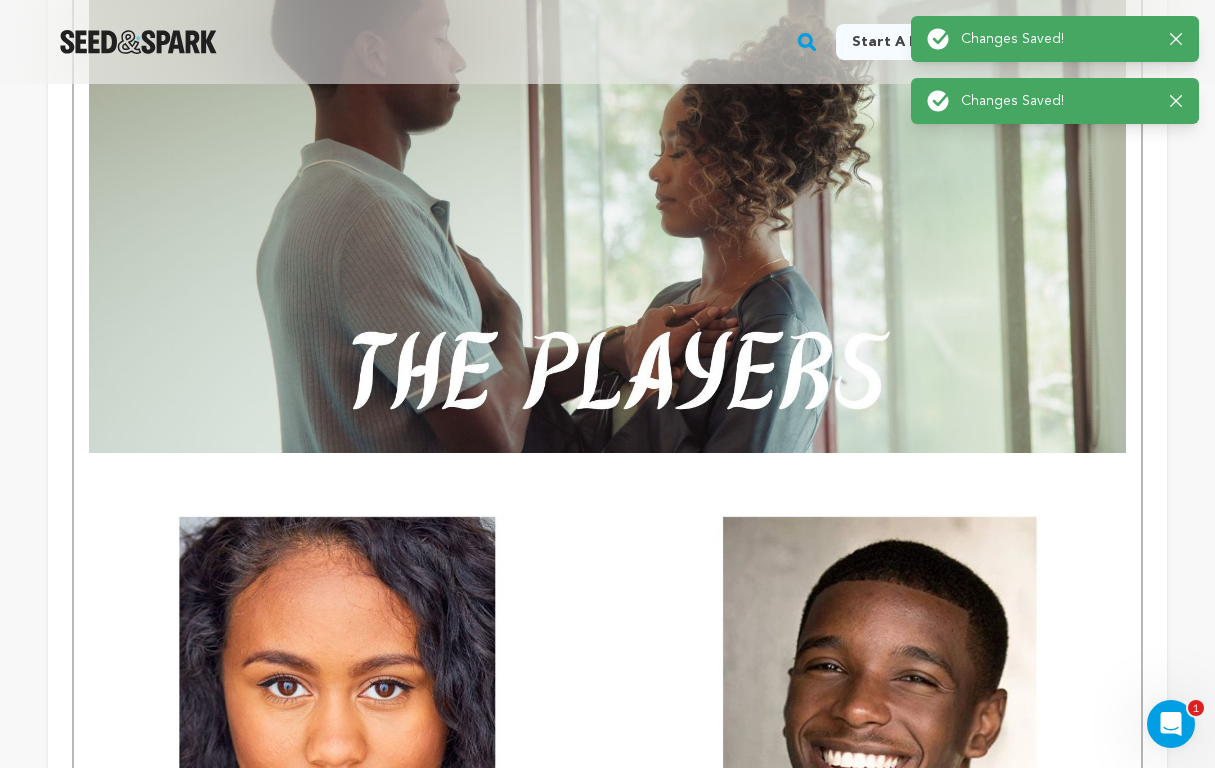 scroll, scrollTop: 0, scrollLeft: 0, axis: both 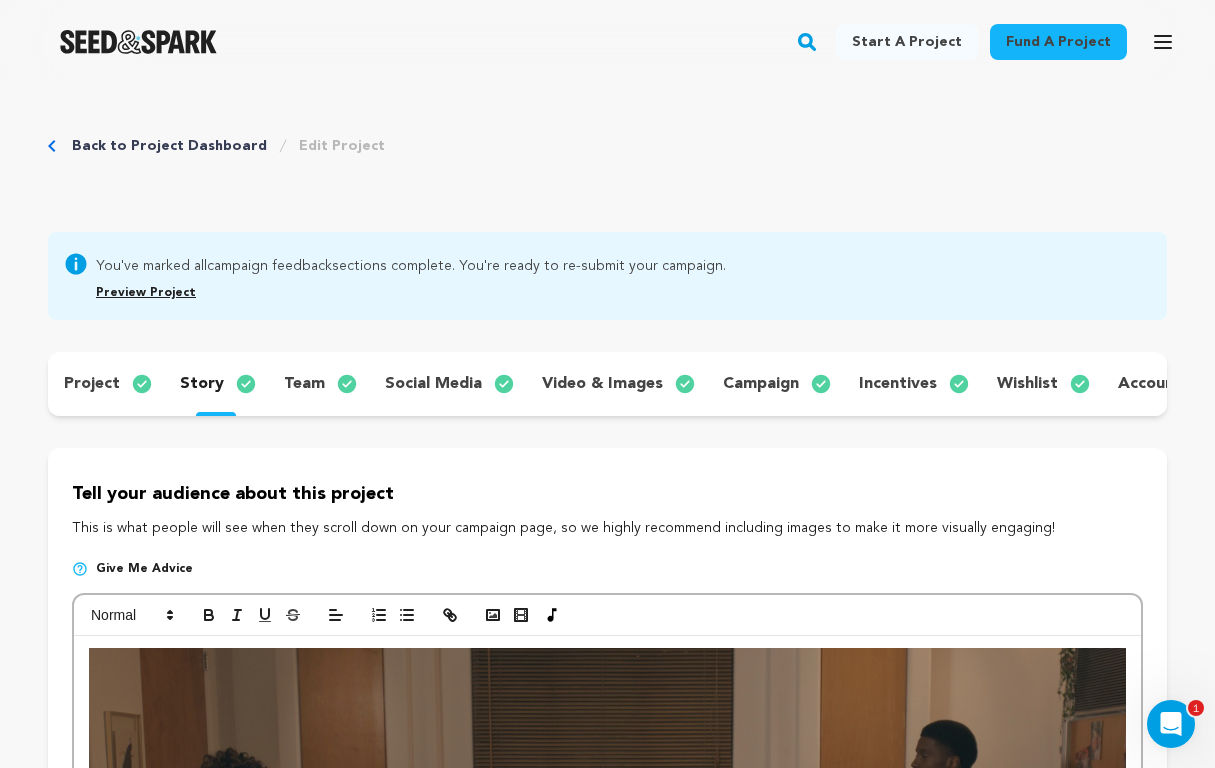 click on "Back to Project Dashboard" at bounding box center [169, 146] 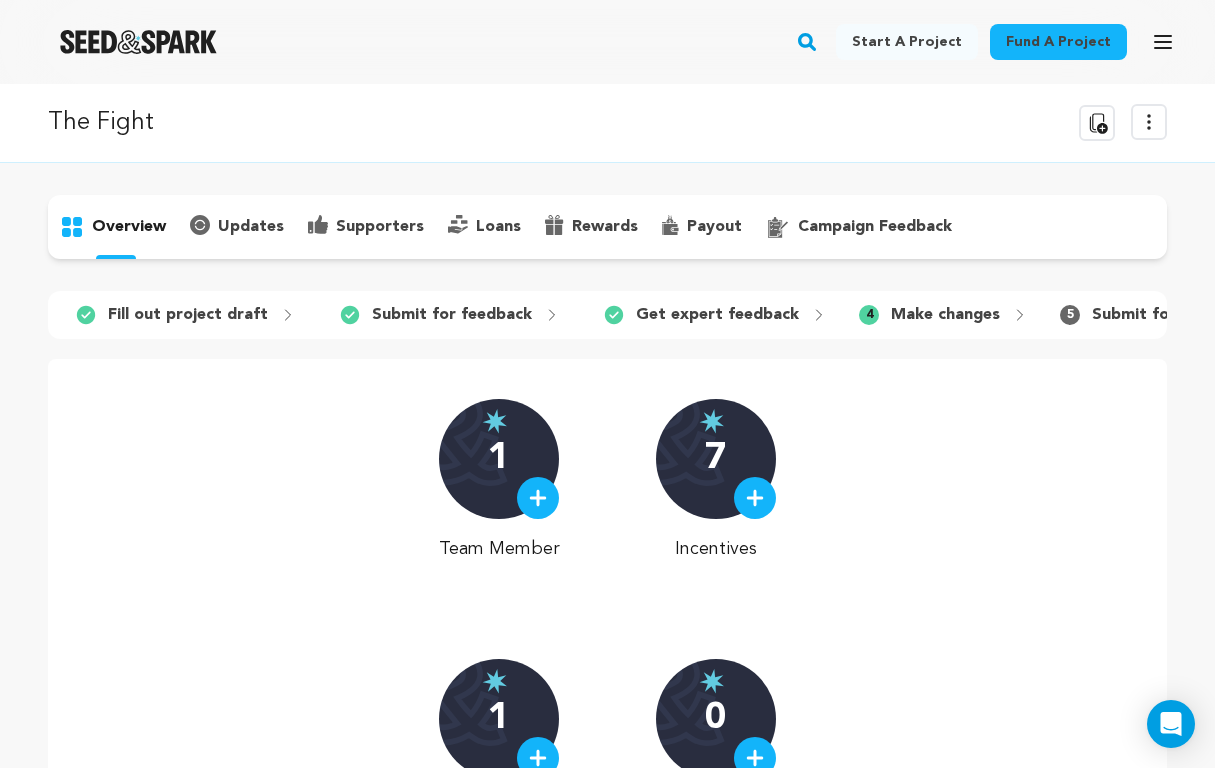 scroll, scrollTop: 0, scrollLeft: 0, axis: both 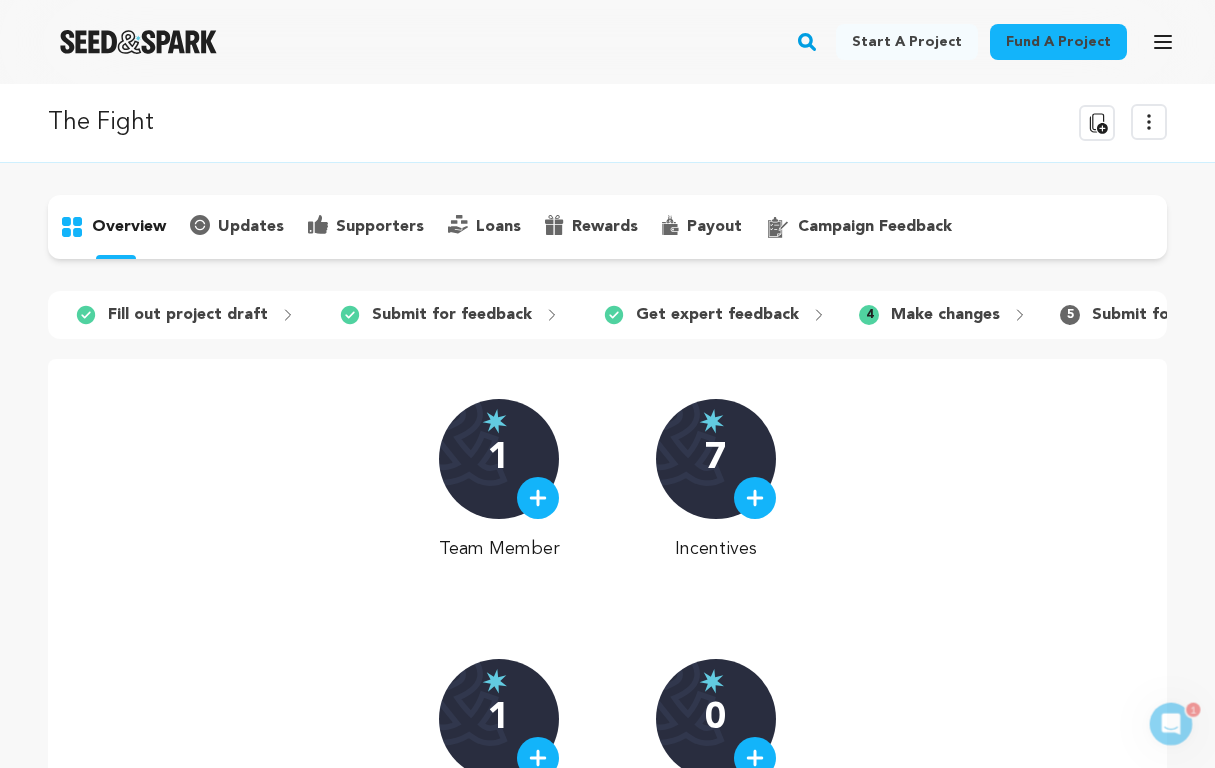 click on "campaign feedback" at bounding box center [859, 227] 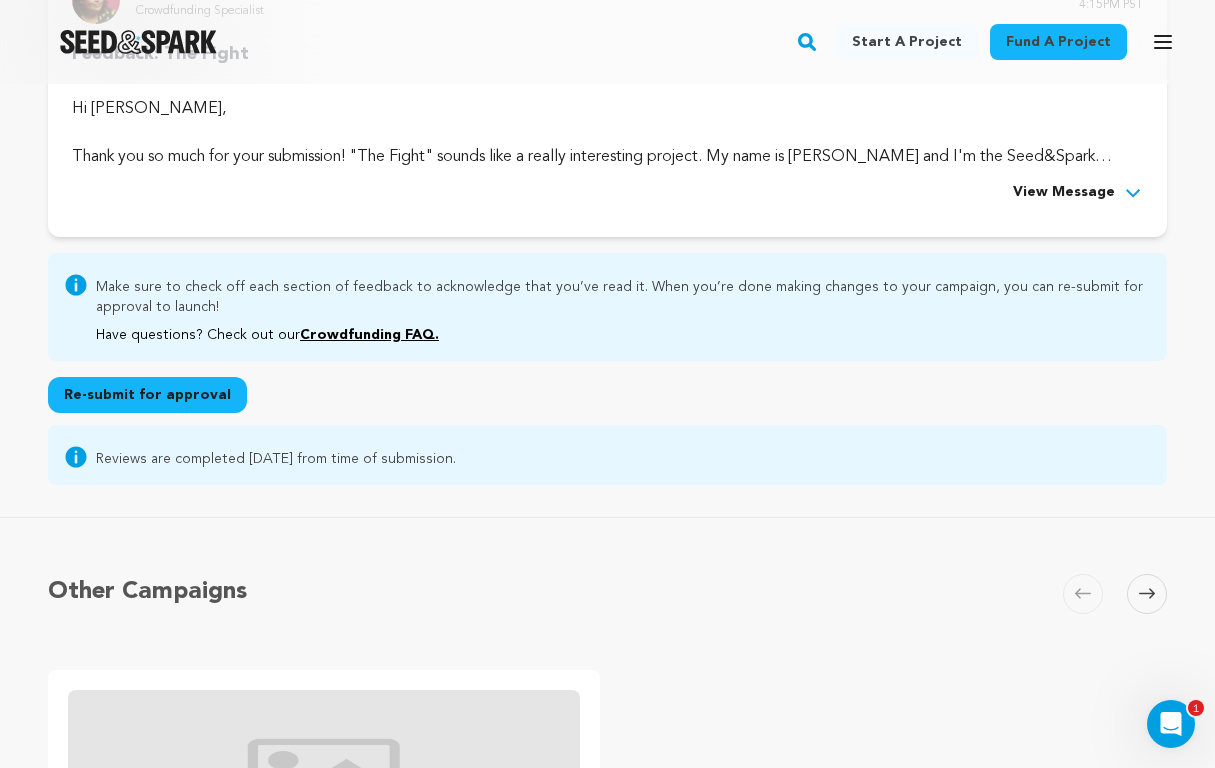 scroll, scrollTop: 689, scrollLeft: 0, axis: vertical 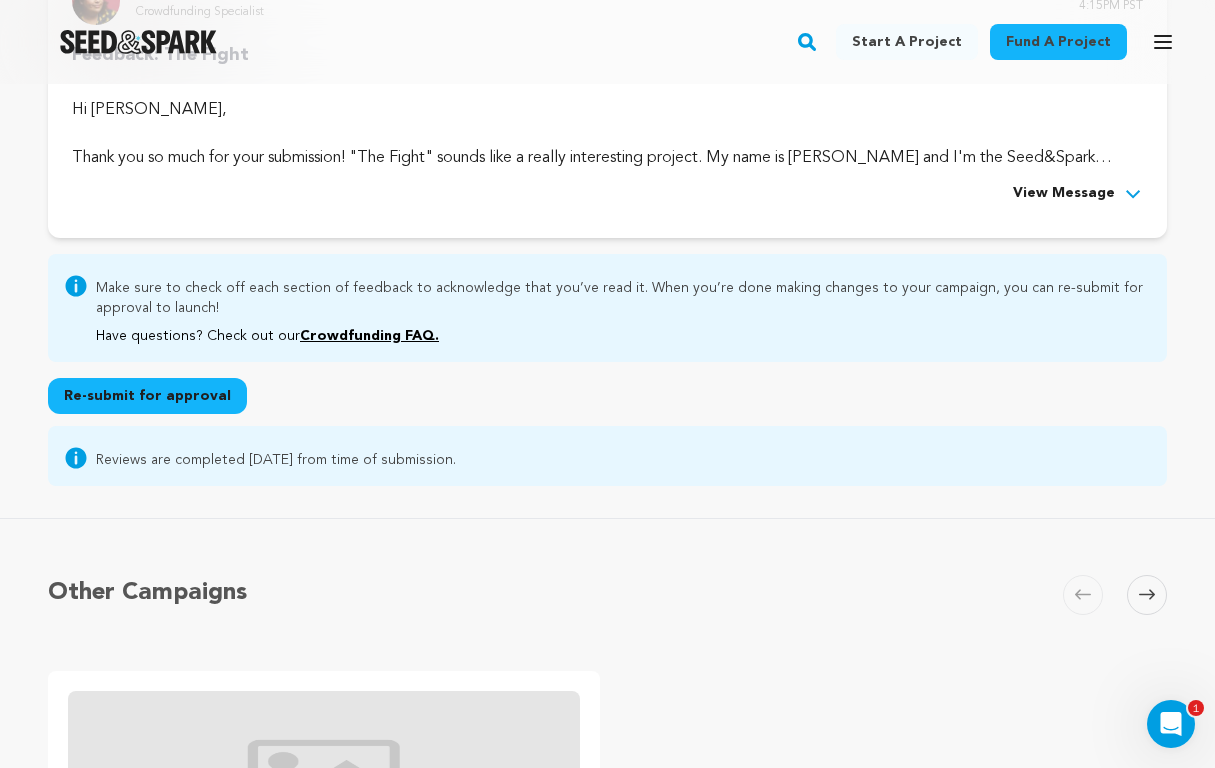 click on "Re-submit for approval" at bounding box center (147, 396) 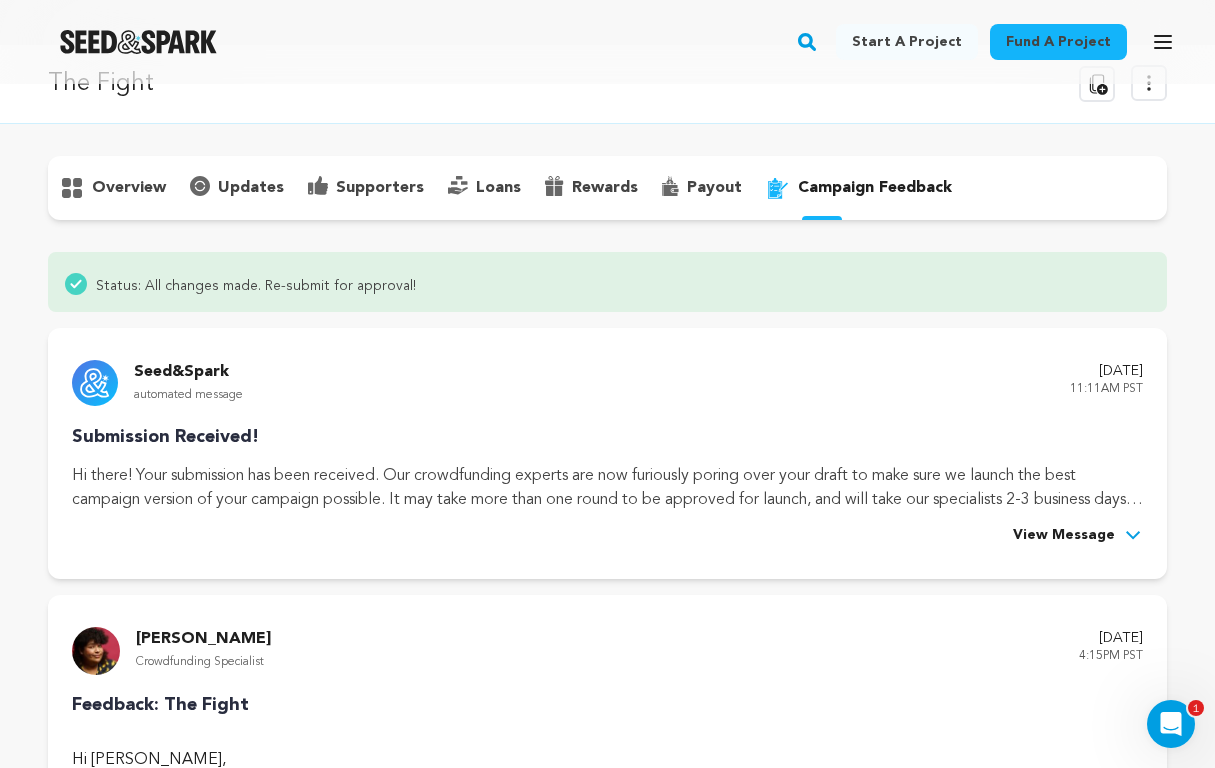 scroll, scrollTop: 0, scrollLeft: 0, axis: both 